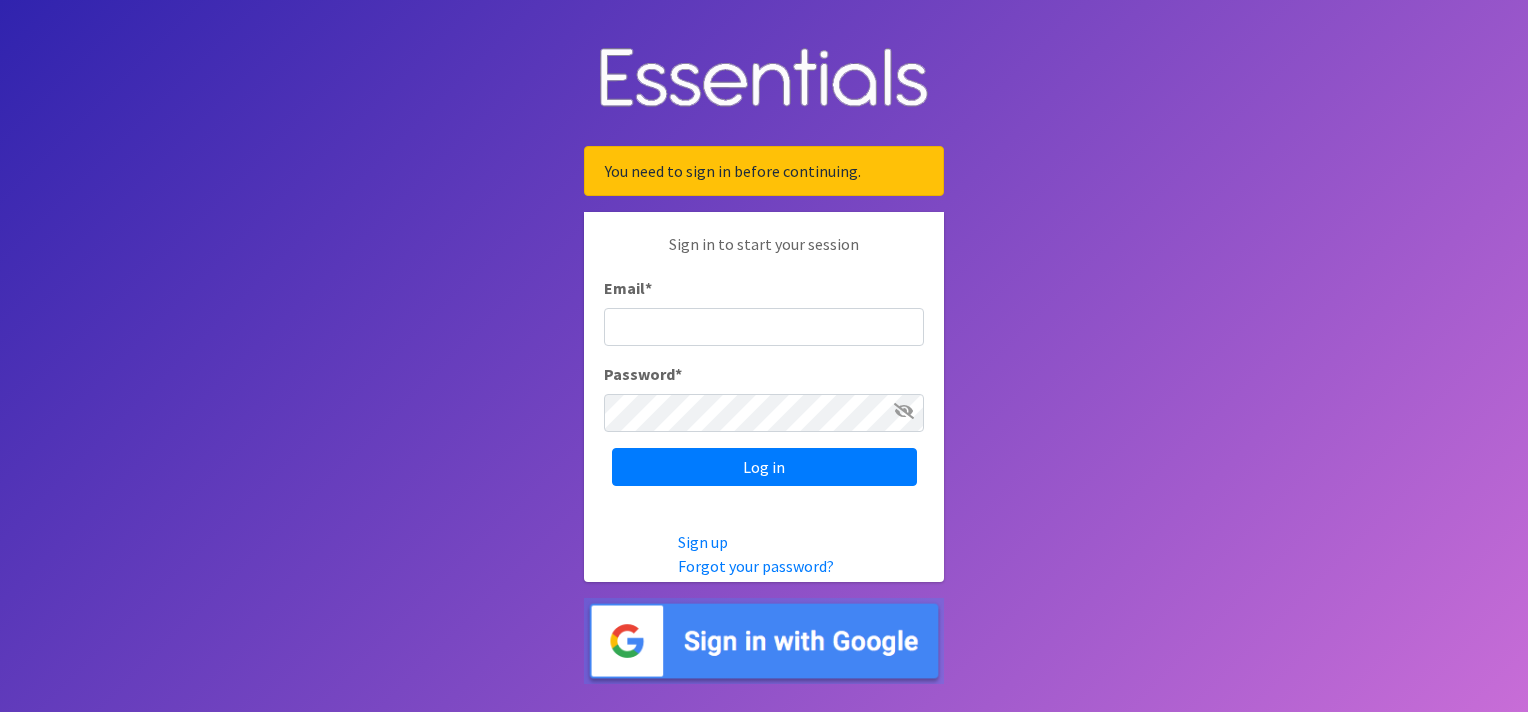 scroll, scrollTop: 0, scrollLeft: 0, axis: both 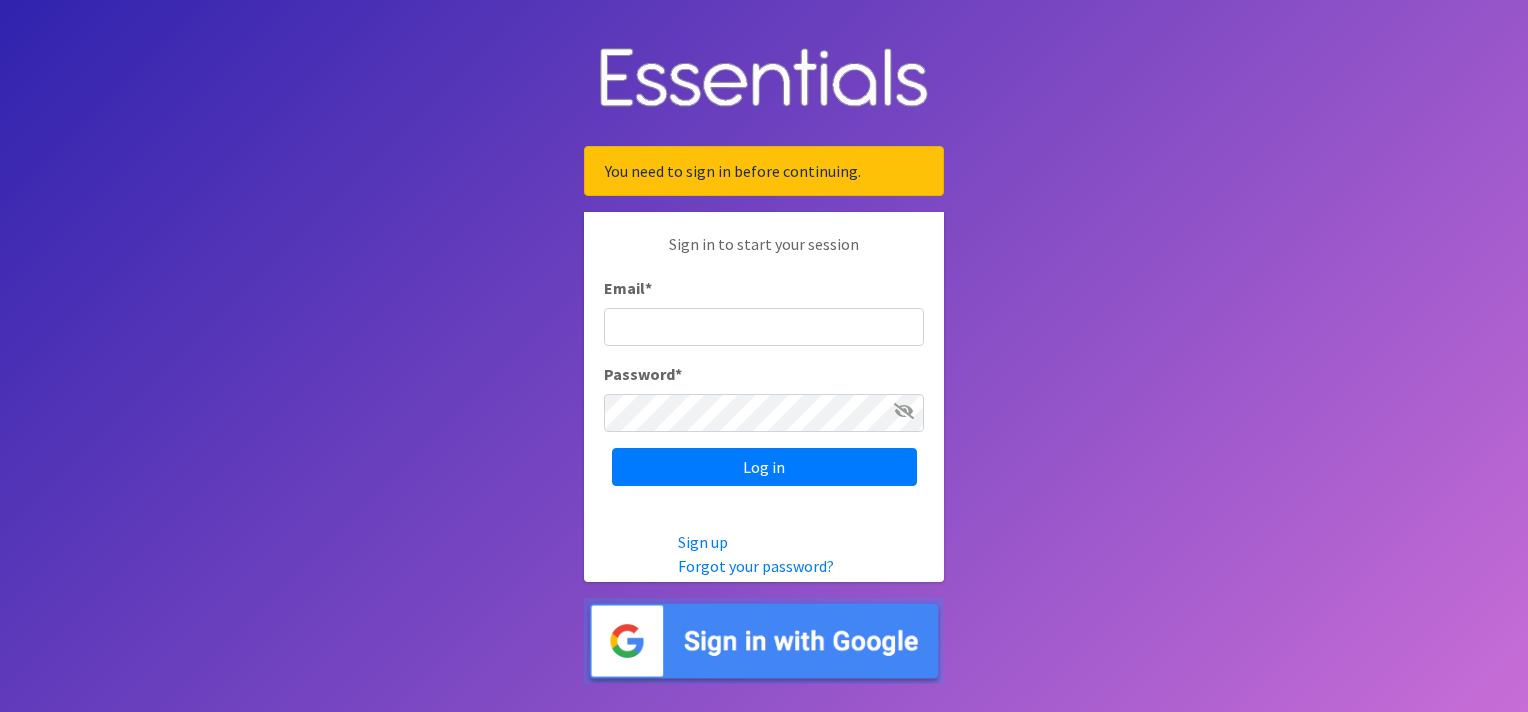 click on "Email  *" at bounding box center (764, 327) 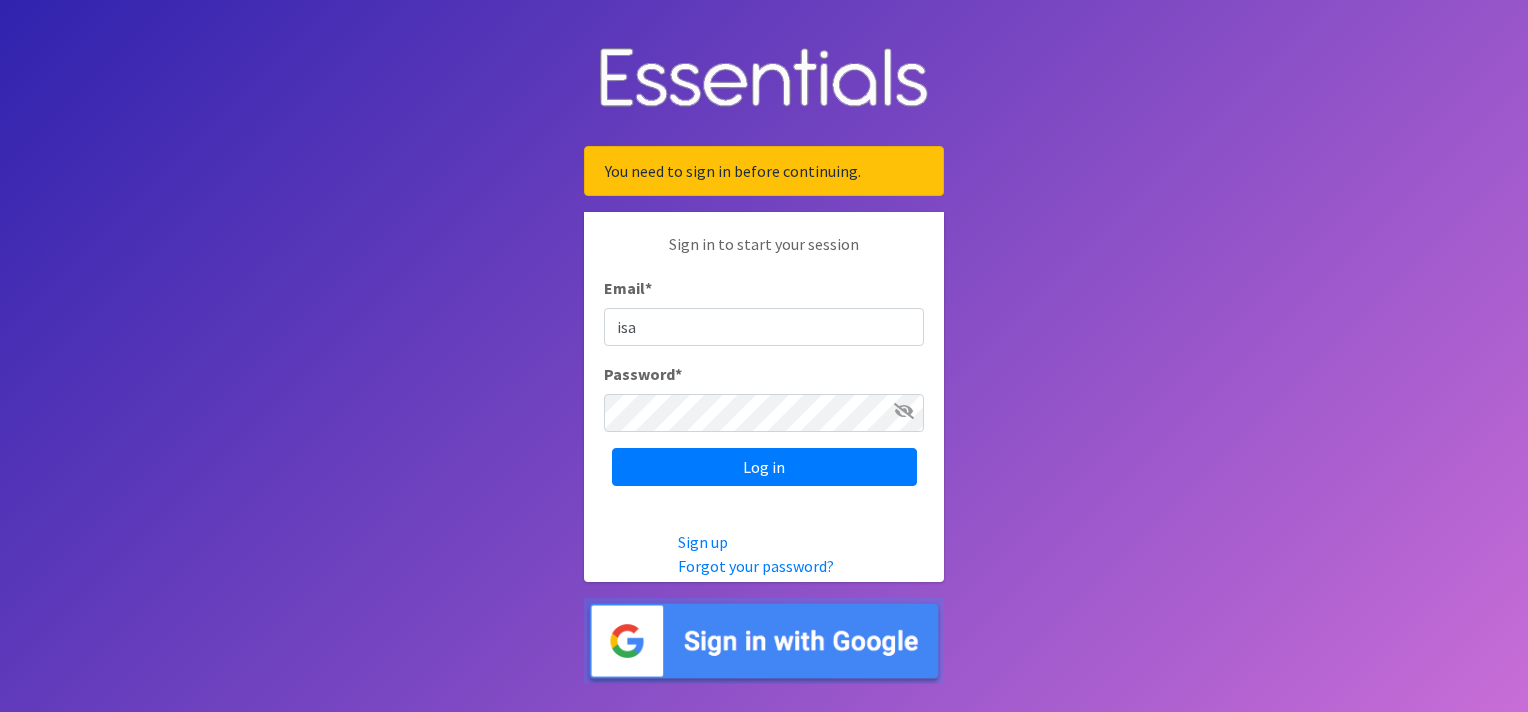 type on "[PERSON_NAME][EMAIL_ADDRESS][PERSON_NAME][DOMAIN_NAME]" 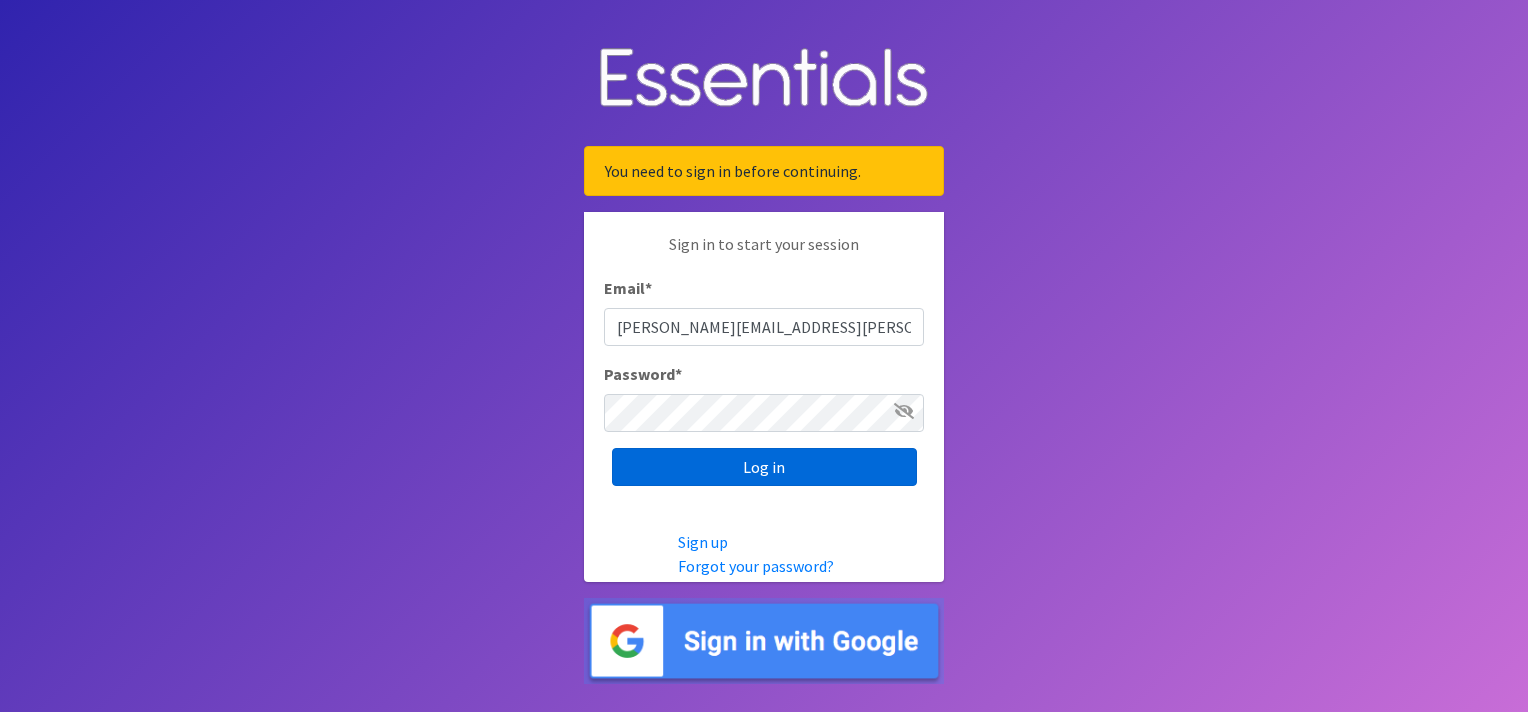 click on "Log in" at bounding box center [764, 467] 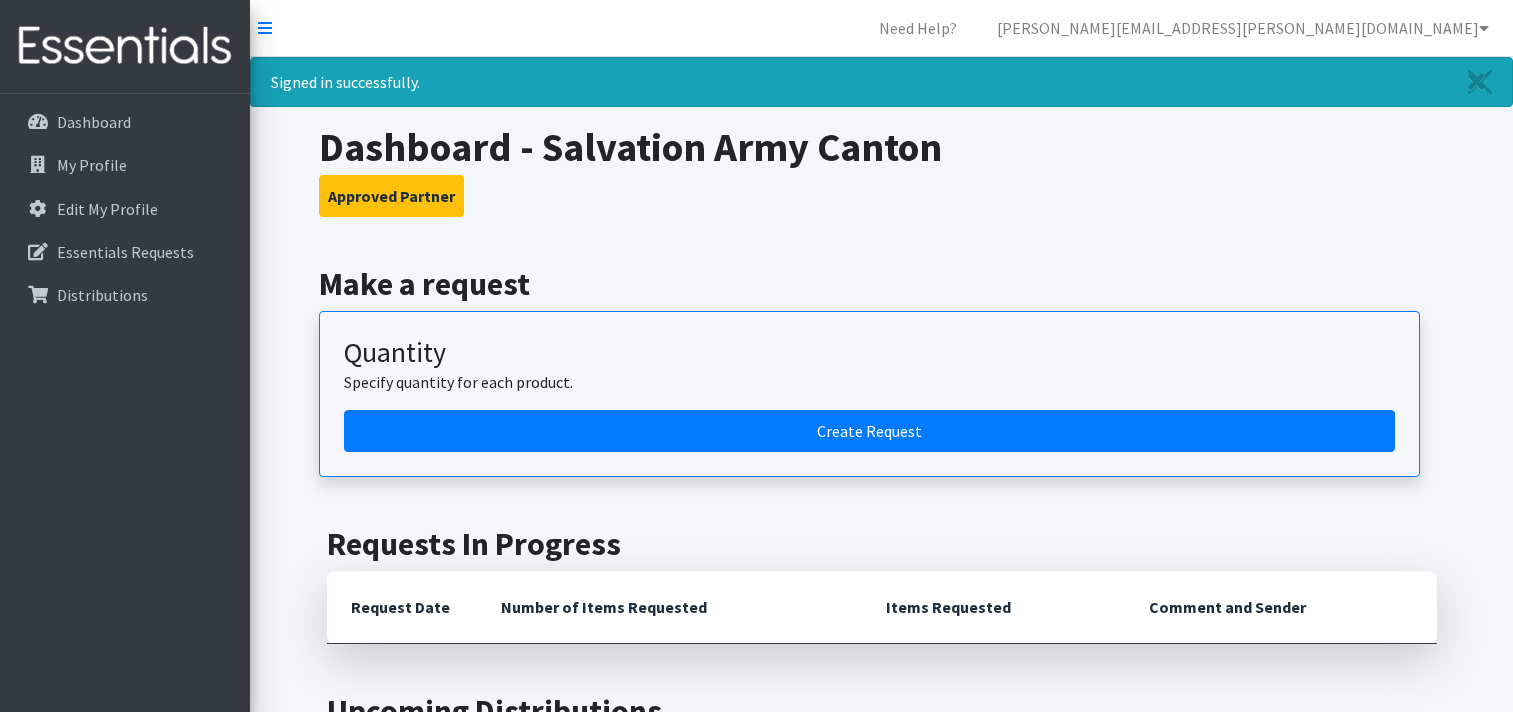 scroll, scrollTop: 0, scrollLeft: 0, axis: both 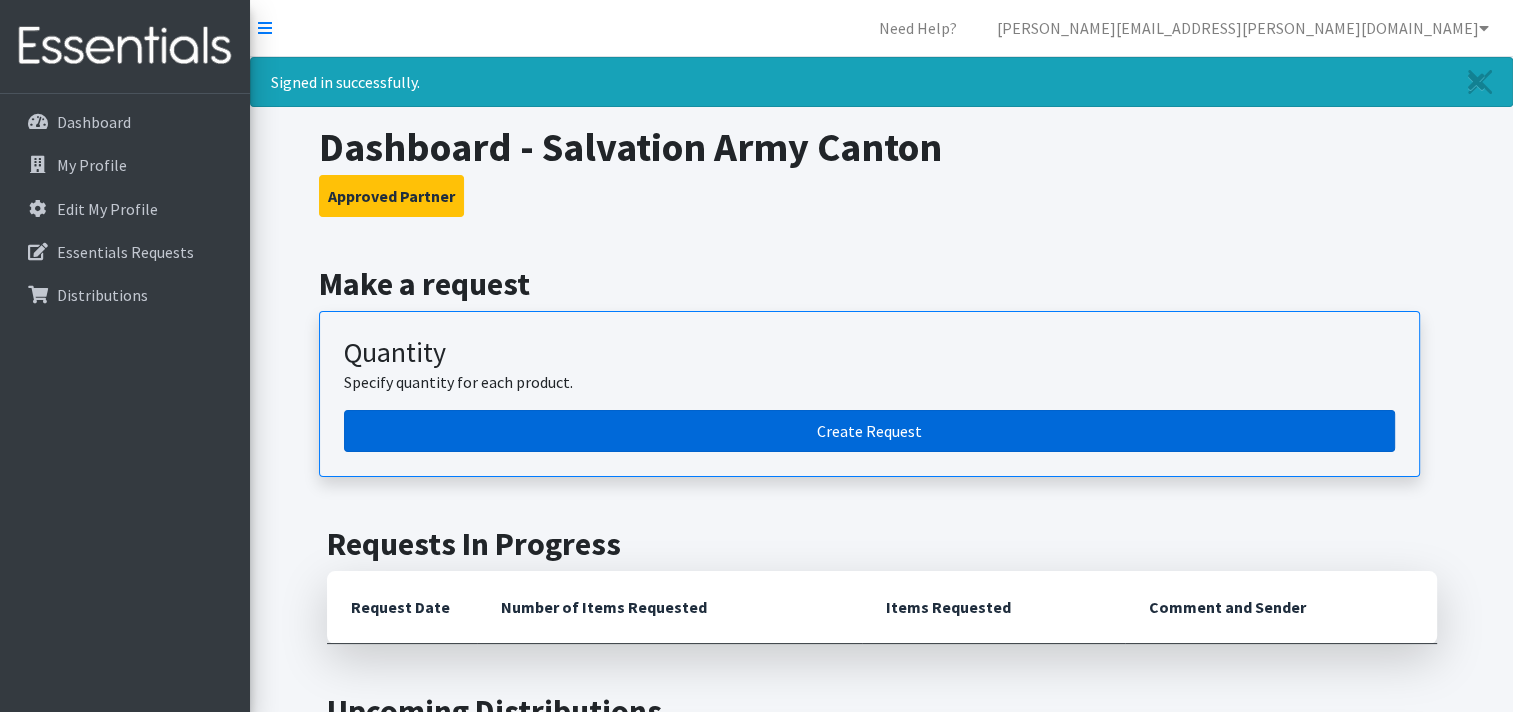 click on "Create Request" at bounding box center [869, 431] 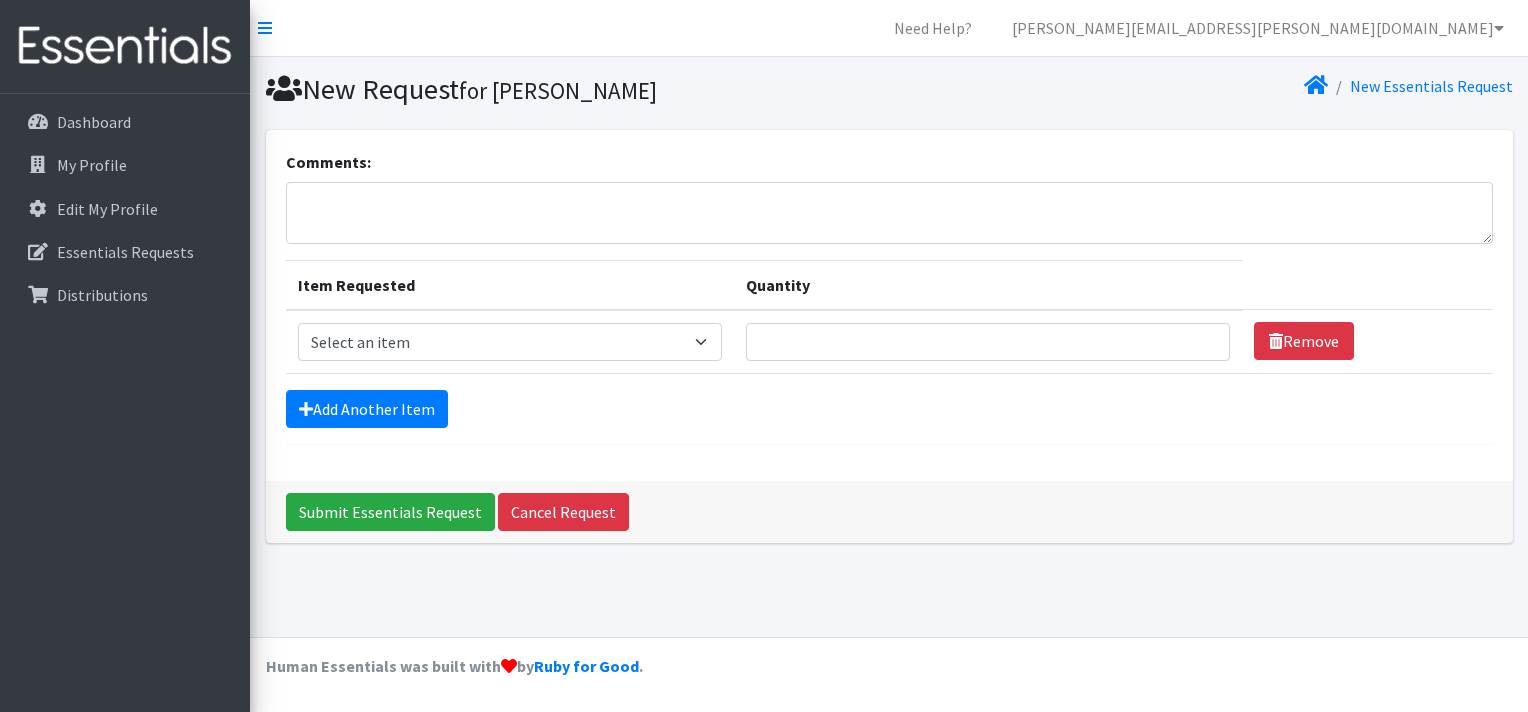 scroll, scrollTop: 0, scrollLeft: 0, axis: both 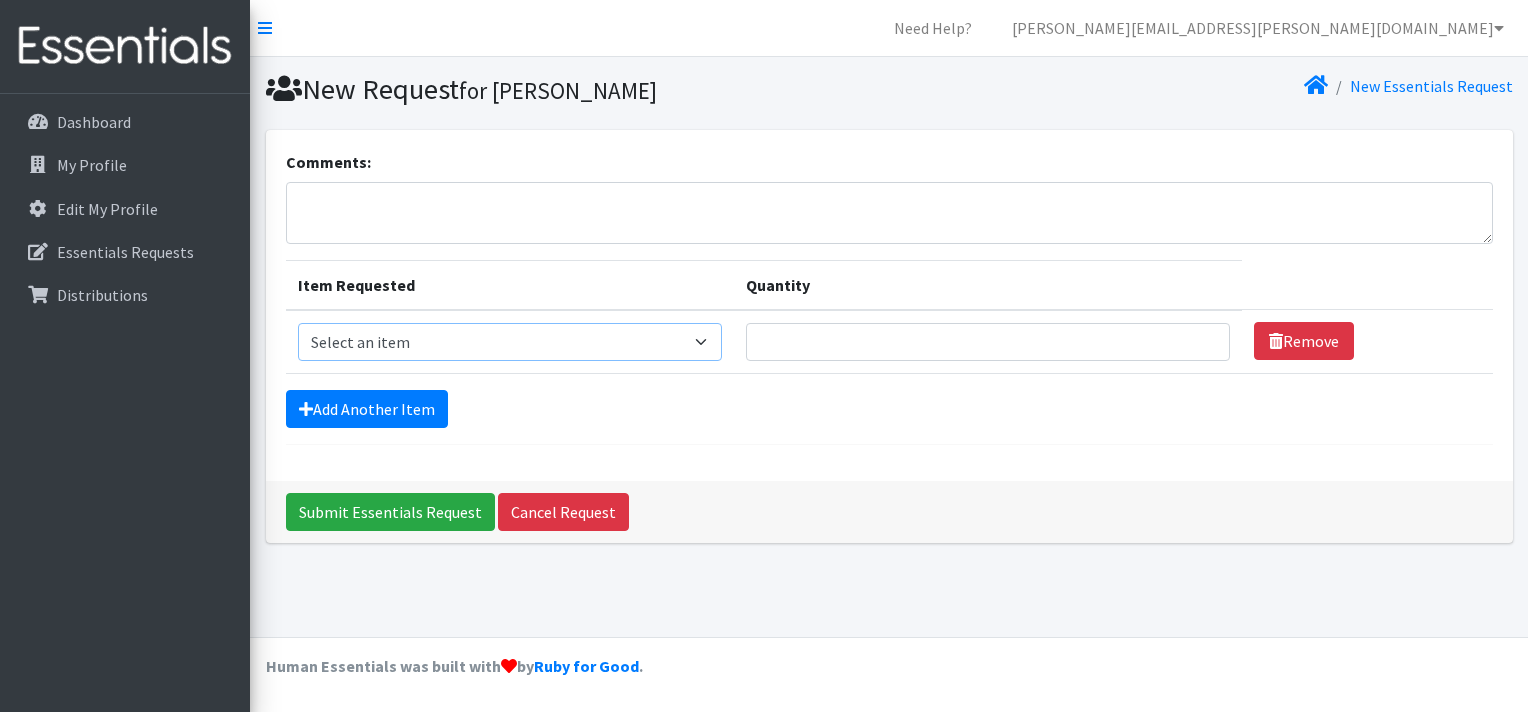 click on "Select an item
Adult XXX Large
Adult Large
Adult XX Large
Adult Medium
Adult  Small
Adult X Large
Adult X-Small
Diapers Size 0- Newborn
Diapers Size 00 Preemie
Diapers Size 1
Diapers Size 2
Diapers Size 3
Diapers Size 4
Diapers Size 5
Diapers Size 6
Diapers Size 7 XL
Kids Boys Pull-Ups 2T-3T
Kids Boys Pull-Ups 3T-4T
Kids Boys Pull-Ups 4T-5T
Kids Girls Pull-Ups 2T-3T
Kids Girls Pull-Ups 3T-4T
Kids Girls Pull-Ups 4T-5T
Kids Swimmers
Period Packs Pads
Period Packs Tampons
Wipes (Baby)" at bounding box center [510, 342] 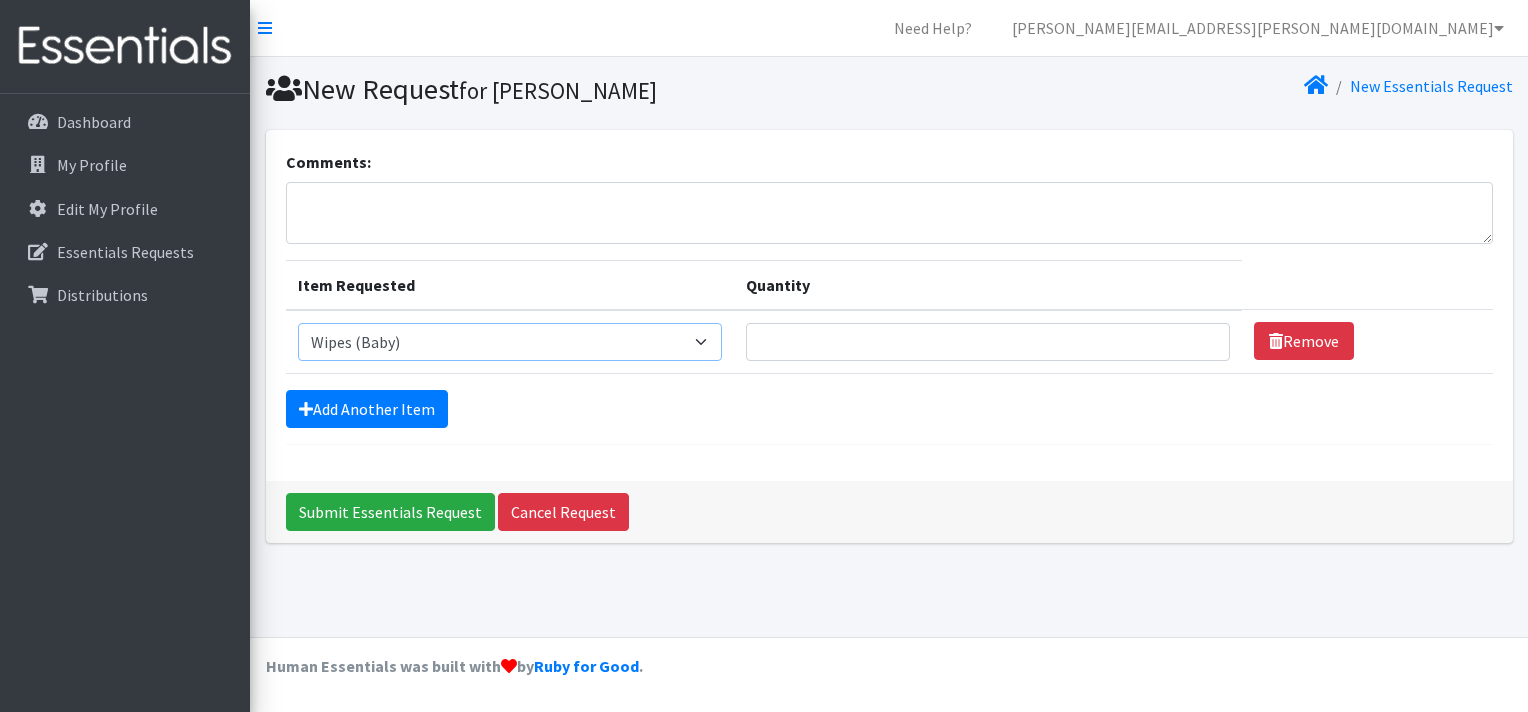 click on "Select an item
Adult XXX Large
Adult Large
Adult XX Large
Adult Medium
Adult  Small
Adult X Large
Adult X-Small
Diapers Size 0- Newborn
Diapers Size 00 Preemie
Diapers Size 1
Diapers Size 2
Diapers Size 3
Diapers Size 4
Diapers Size 5
Diapers Size 6
Diapers Size 7 XL
Kids Boys Pull-Ups 2T-3T
Kids Boys Pull-Ups 3T-4T
Kids Boys Pull-Ups 4T-5T
Kids Girls Pull-Ups 2T-3T
Kids Girls Pull-Ups 3T-4T
Kids Girls Pull-Ups 4T-5T
Kids Swimmers
Period Packs Pads
Period Packs Tampons
Wipes (Baby)" at bounding box center [510, 342] 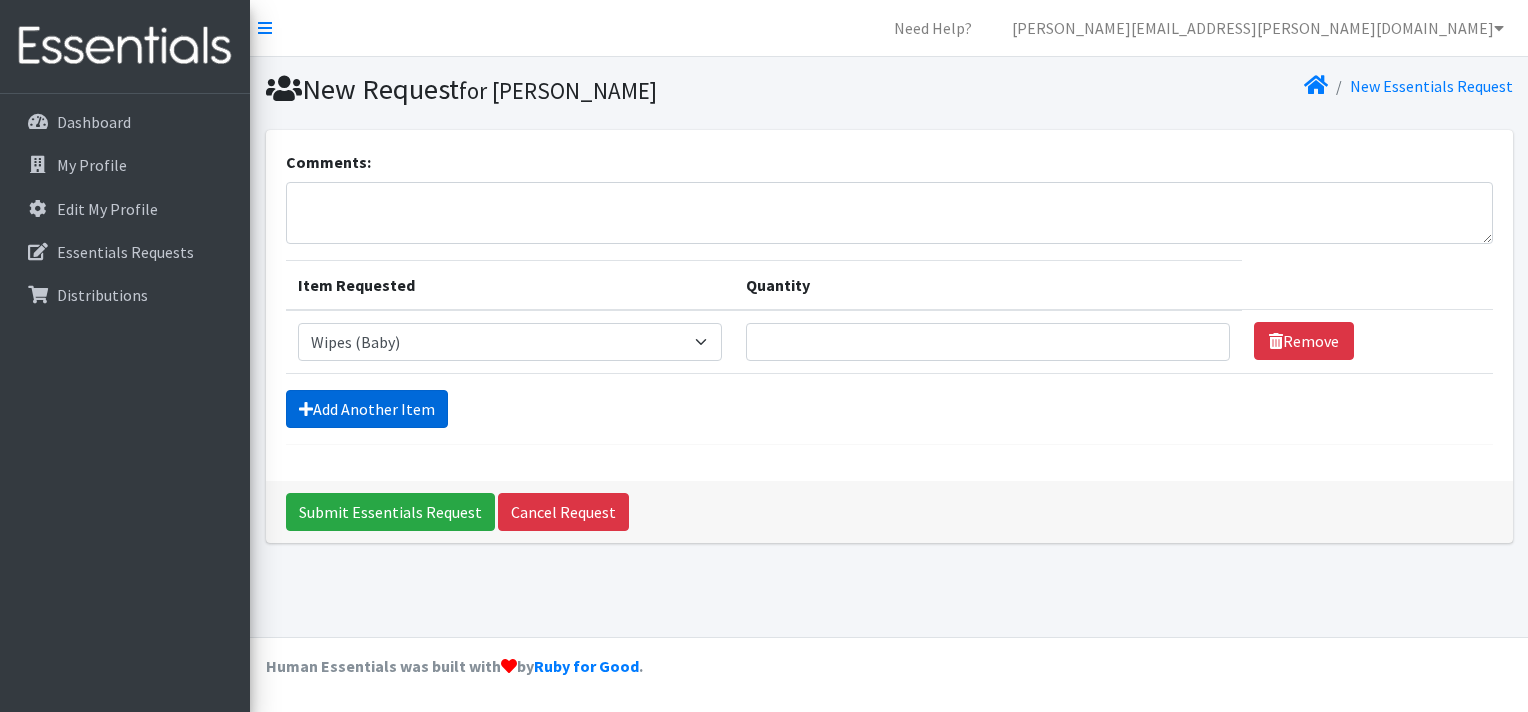 click on "Add Another Item" at bounding box center [367, 409] 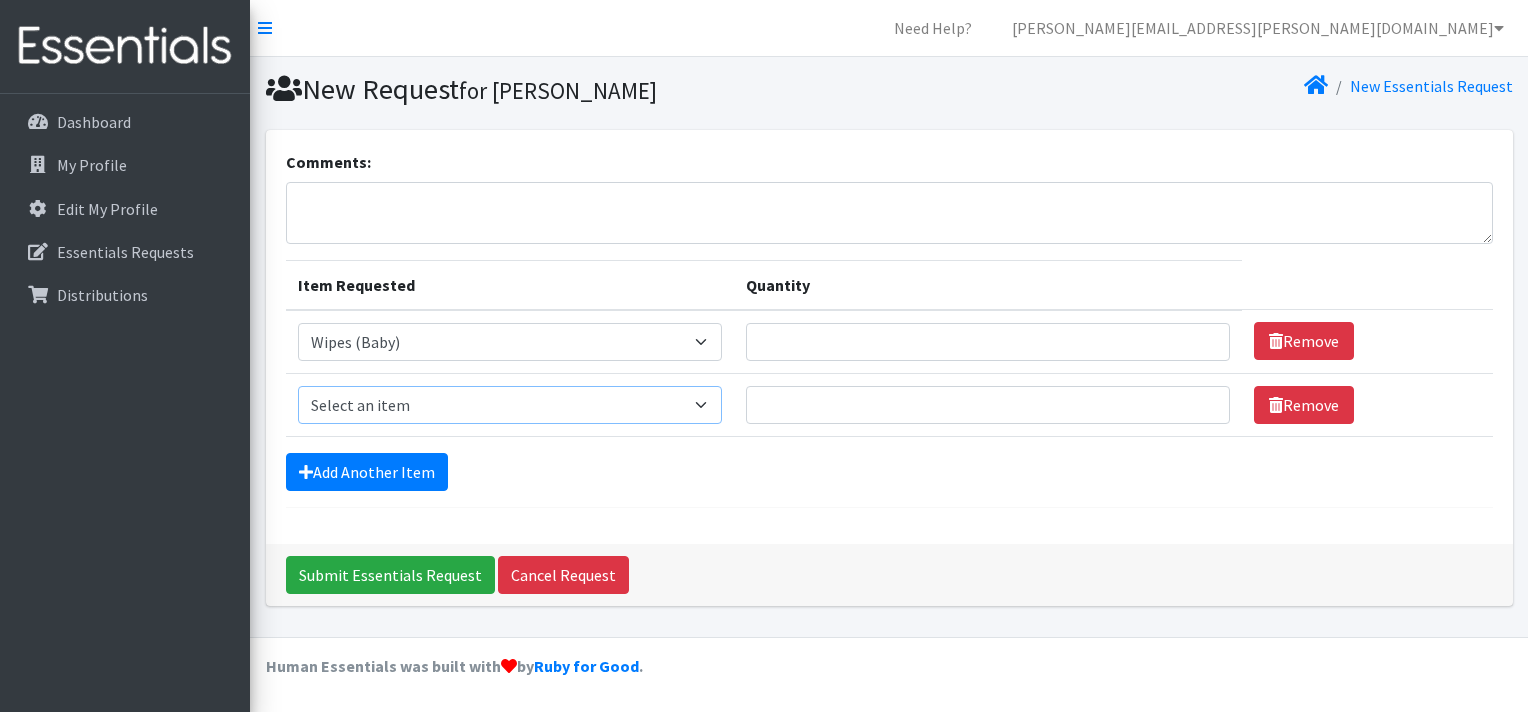 click on "Select an item
Adult XXX Large
Adult Large
Adult XX Large
Adult Medium
Adult  Small
Adult X Large
Adult X-Small
Diapers Size 0- Newborn
Diapers Size 00 Preemie
Diapers Size 1
Diapers Size 2
Diapers Size 3
Diapers Size 4
Diapers Size 5
Diapers Size 6
Diapers Size 7 XL
Kids Boys Pull-Ups 2T-3T
Kids Boys Pull-Ups 3T-4T
Kids Boys Pull-Ups 4T-5T
Kids Girls Pull-Ups 2T-3T
Kids Girls Pull-Ups 3T-4T
Kids Girls Pull-Ups 4T-5T
Kids Swimmers
Period Packs Pads
Period Packs Tampons
Wipes (Baby)" at bounding box center [510, 405] 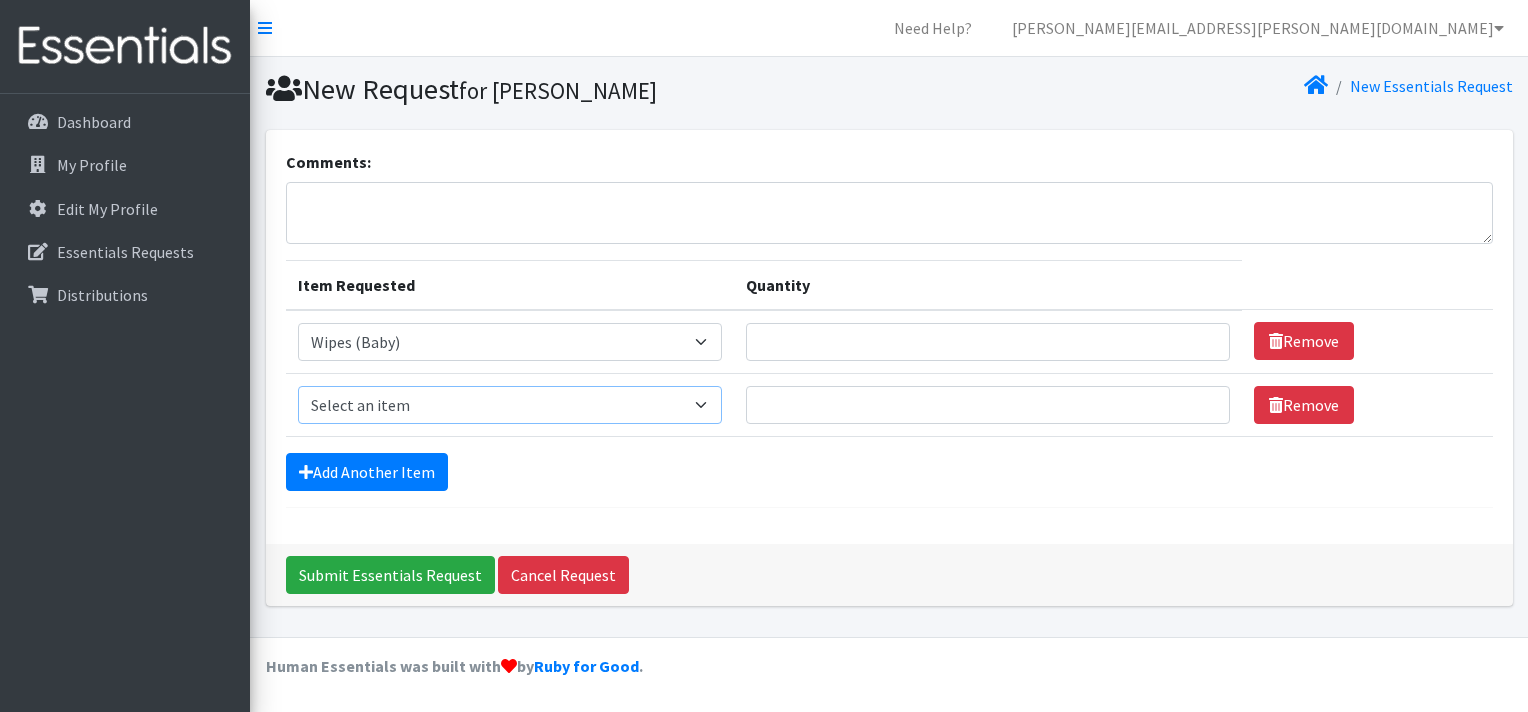 select on "11444" 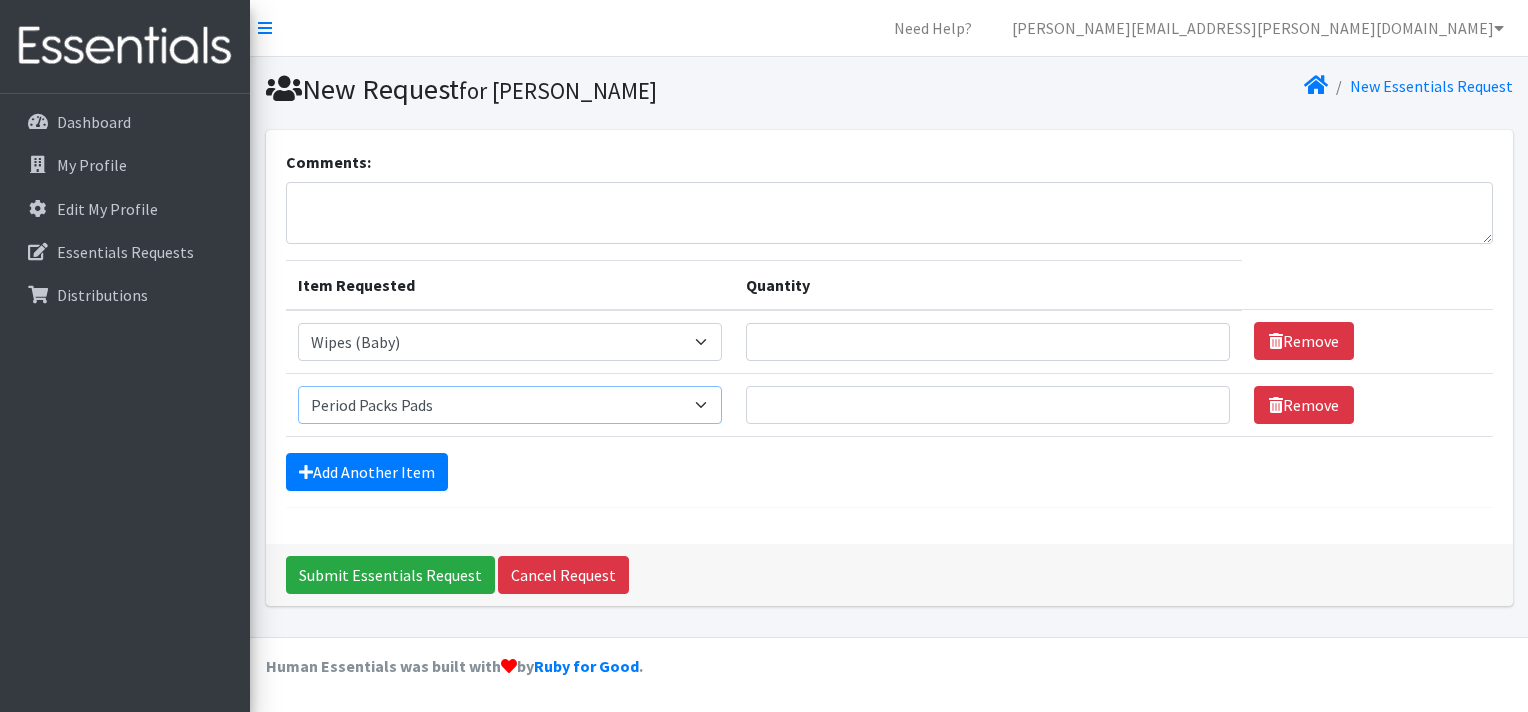 click on "Select an item
Adult XXX Large
Adult Large
Adult XX Large
Adult Medium
Adult  Small
Adult X Large
Adult X-Small
Diapers Size 0- Newborn
Diapers Size 00 Preemie
Diapers Size 1
Diapers Size 2
Diapers Size 3
Diapers Size 4
Diapers Size 5
Diapers Size 6
Diapers Size 7 XL
Kids Boys Pull-Ups 2T-3T
Kids Boys Pull-Ups 3T-4T
Kids Boys Pull-Ups 4T-5T
Kids Girls Pull-Ups 2T-3T
Kids Girls Pull-Ups 3T-4T
Kids Girls Pull-Ups 4T-5T
Kids Swimmers
Period Packs Pads
Period Packs Tampons
Wipes (Baby)" at bounding box center [510, 405] 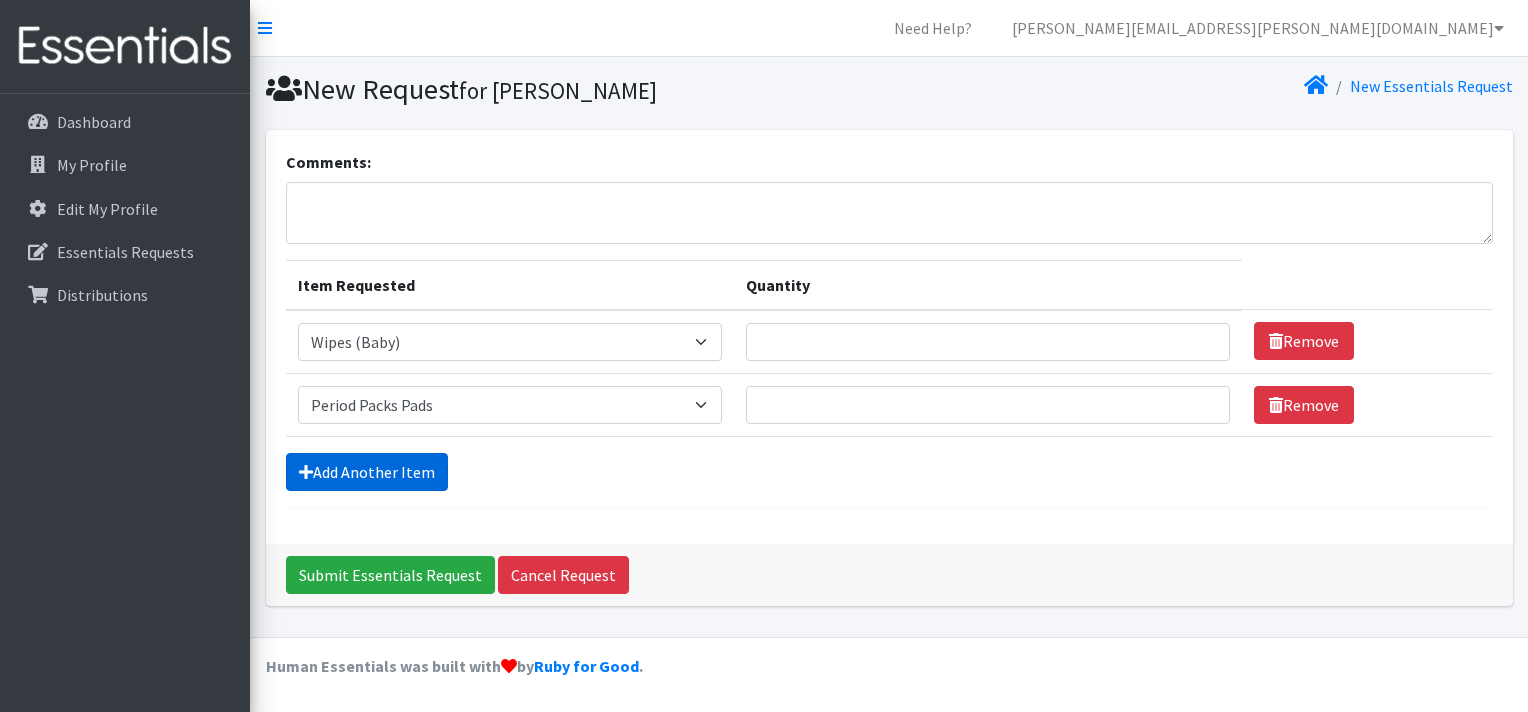 click on "Add Another Item" at bounding box center [367, 472] 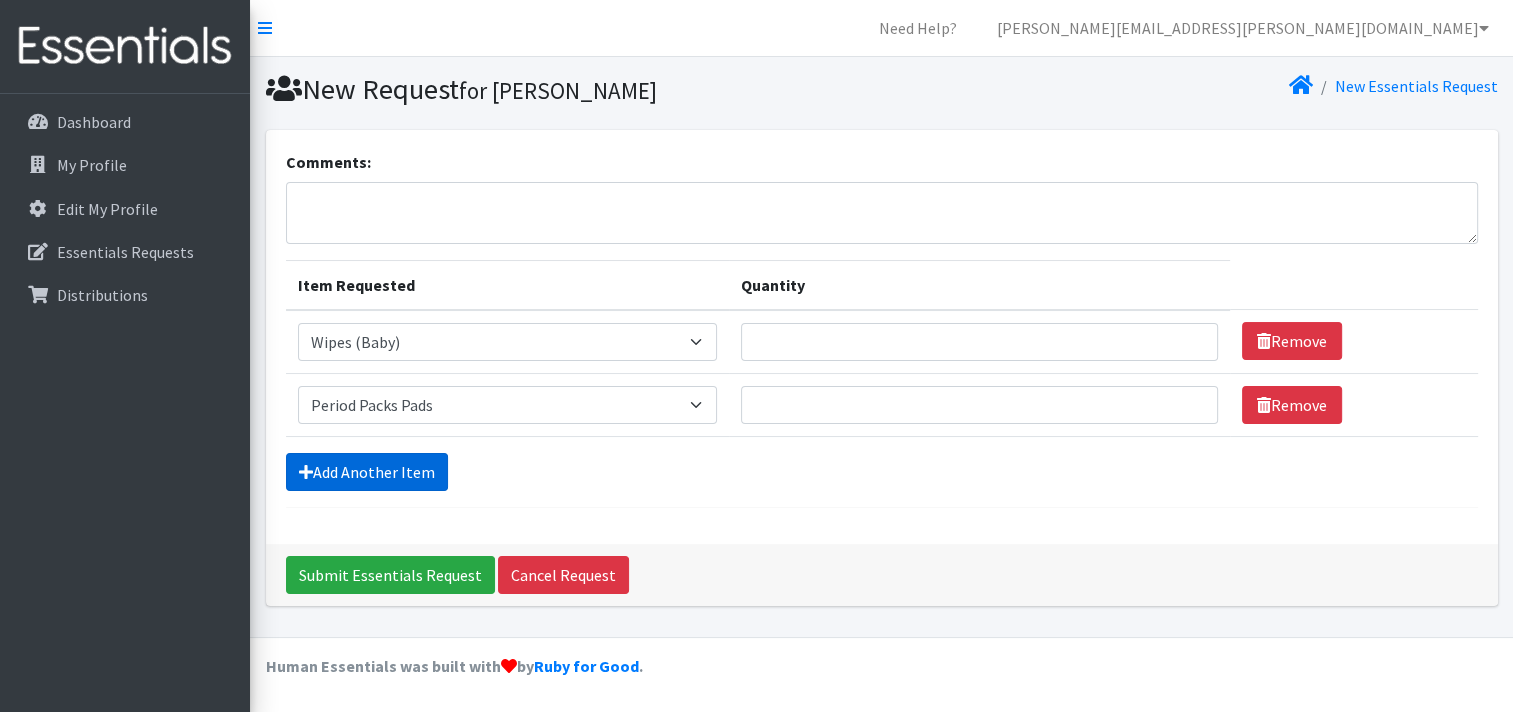 scroll, scrollTop: 44, scrollLeft: 0, axis: vertical 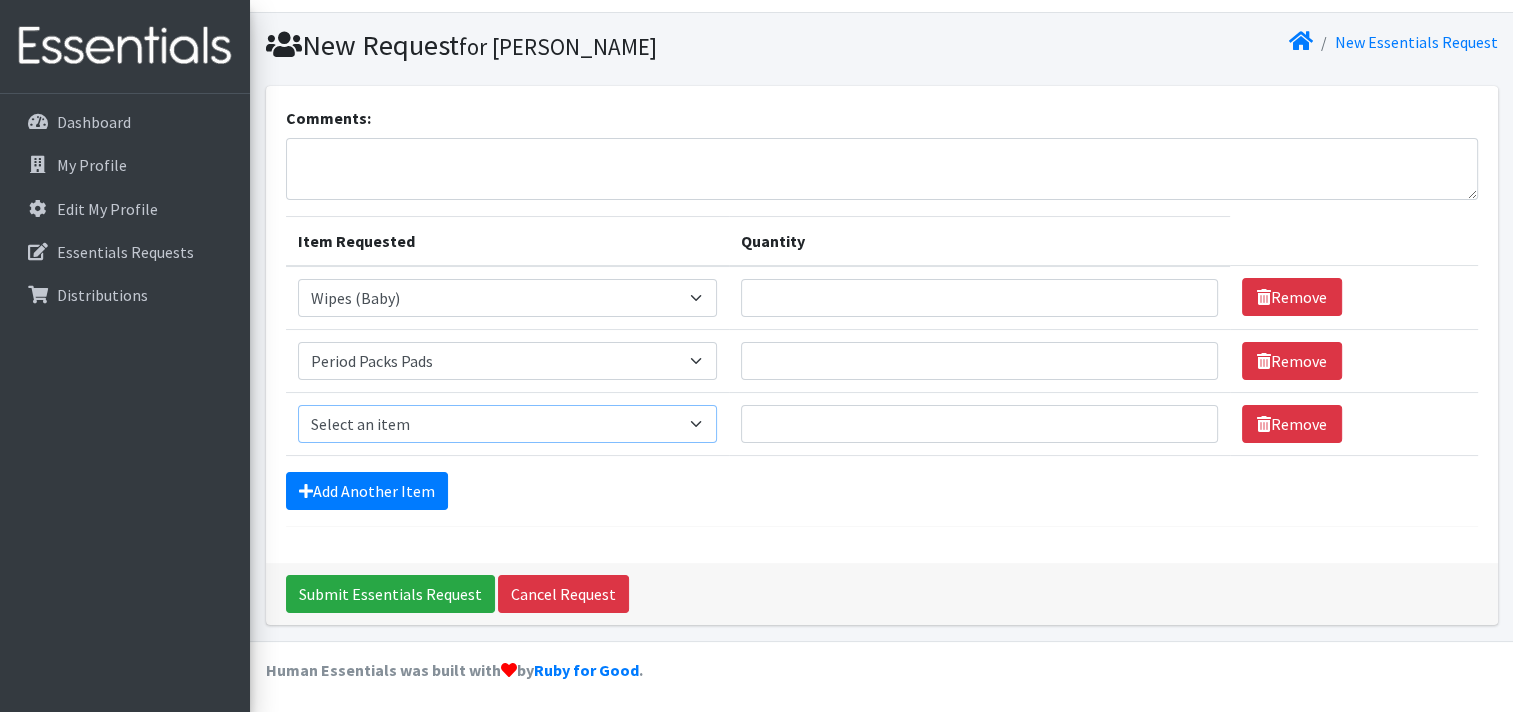 click on "Select an item
Adult XXX Large
Adult Large
Adult XX Large
Adult Medium
Adult  Small
Adult X Large
Adult X-Small
Diapers Size 0- Newborn
Diapers Size 00 Preemie
Diapers Size 1
Diapers Size 2
Diapers Size 3
Diapers Size 4
Diapers Size 5
Diapers Size 6
Diapers Size 7 XL
Kids Boys Pull-Ups 2T-3T
Kids Boys Pull-Ups 3T-4T
Kids Boys Pull-Ups 4T-5T
Kids Girls Pull-Ups 2T-3T
Kids Girls Pull-Ups 3T-4T
Kids Girls Pull-Ups 4T-5T
Kids Swimmers
Period Packs Pads
Period Packs Tampons
Wipes (Baby)" at bounding box center (507, 424) 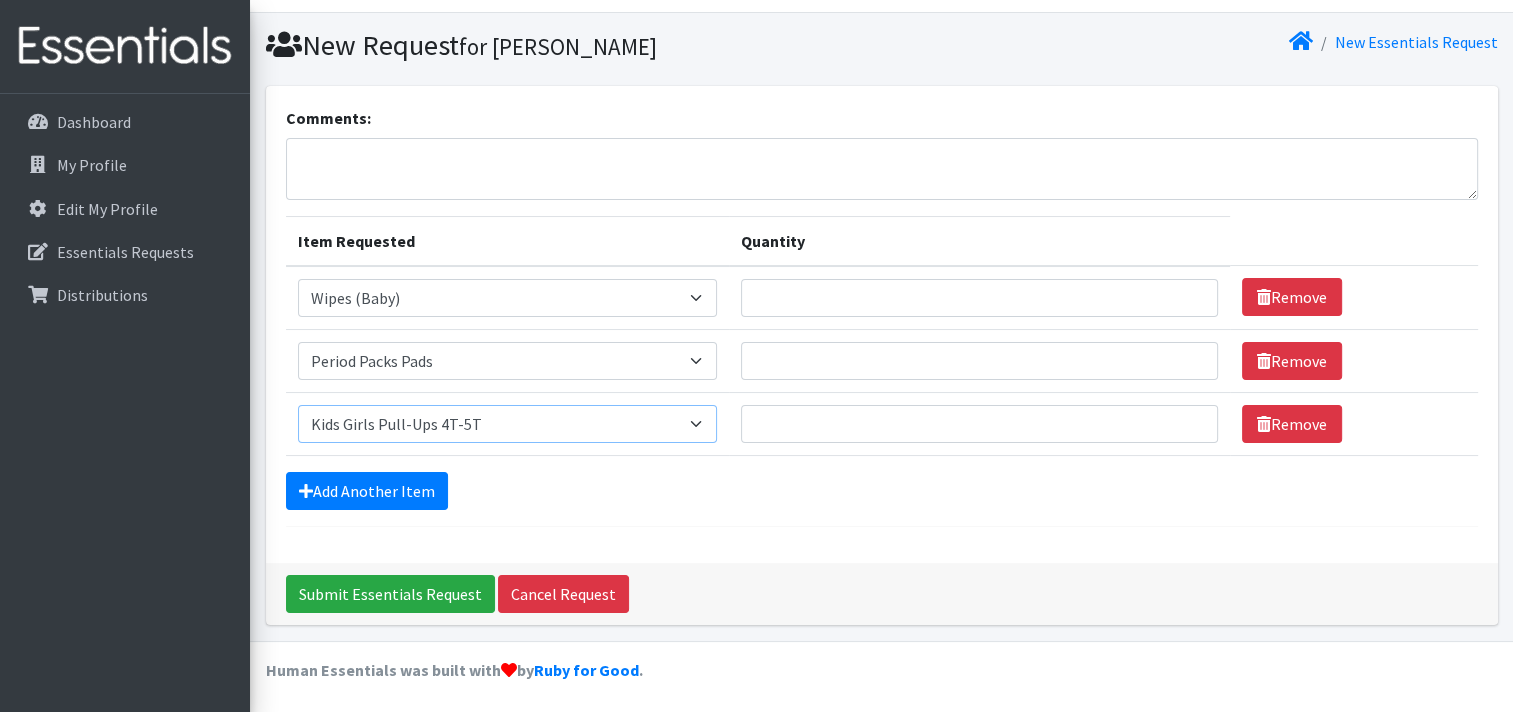 click on "Select an item
Adult XXX Large
Adult Large
Adult XX Large
Adult Medium
Adult  Small
Adult X Large
Adult X-Small
Diapers Size 0- Newborn
Diapers Size 00 Preemie
Diapers Size 1
Diapers Size 2
Diapers Size 3
Diapers Size 4
Diapers Size 5
Diapers Size 6
Diapers Size 7 XL
Kids Boys Pull-Ups 2T-3T
Kids Boys Pull-Ups 3T-4T
Kids Boys Pull-Ups 4T-5T
Kids Girls Pull-Ups 2T-3T
Kids Girls Pull-Ups 3T-4T
Kids Girls Pull-Ups 4T-5T
Kids Swimmers
Period Packs Pads
Period Packs Tampons
Wipes (Baby)" at bounding box center [507, 424] 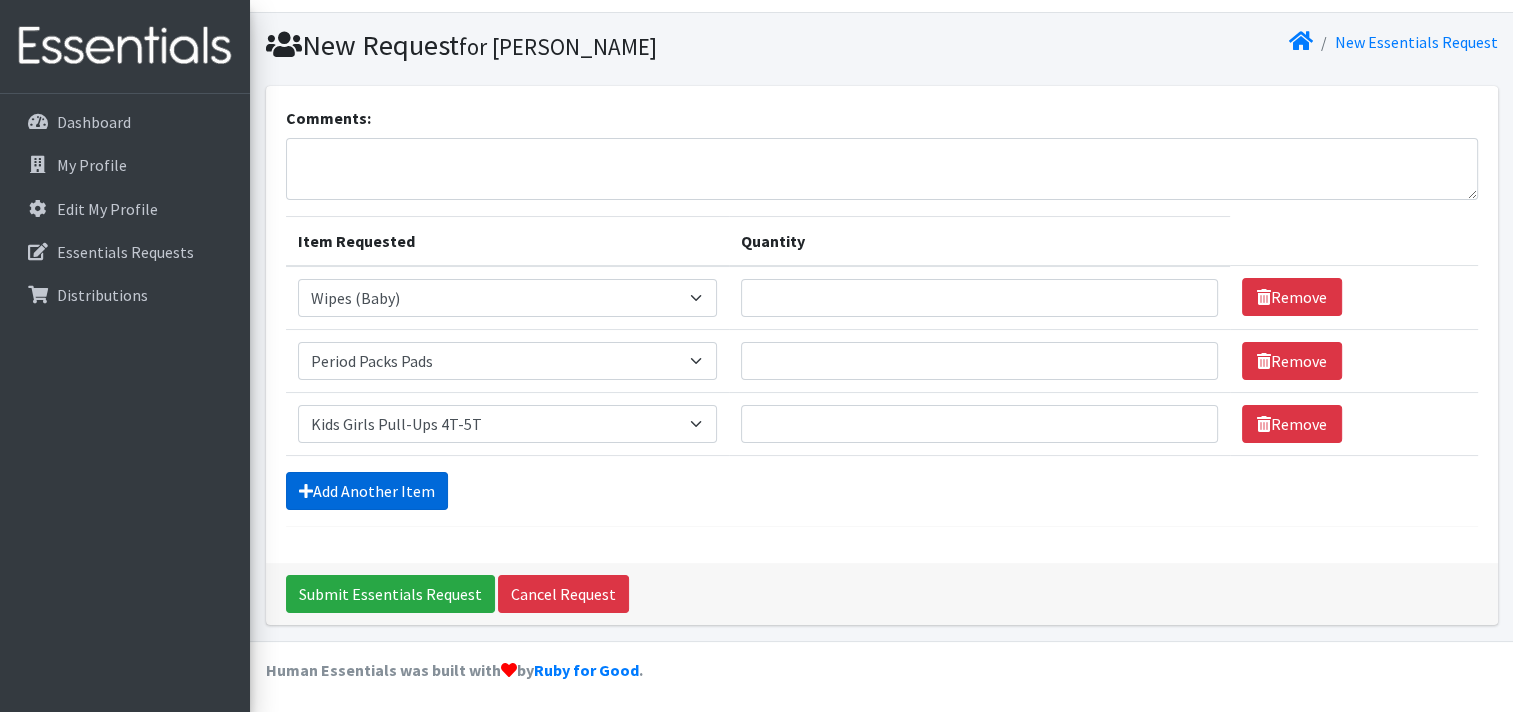 click on "Add Another Item" at bounding box center [367, 491] 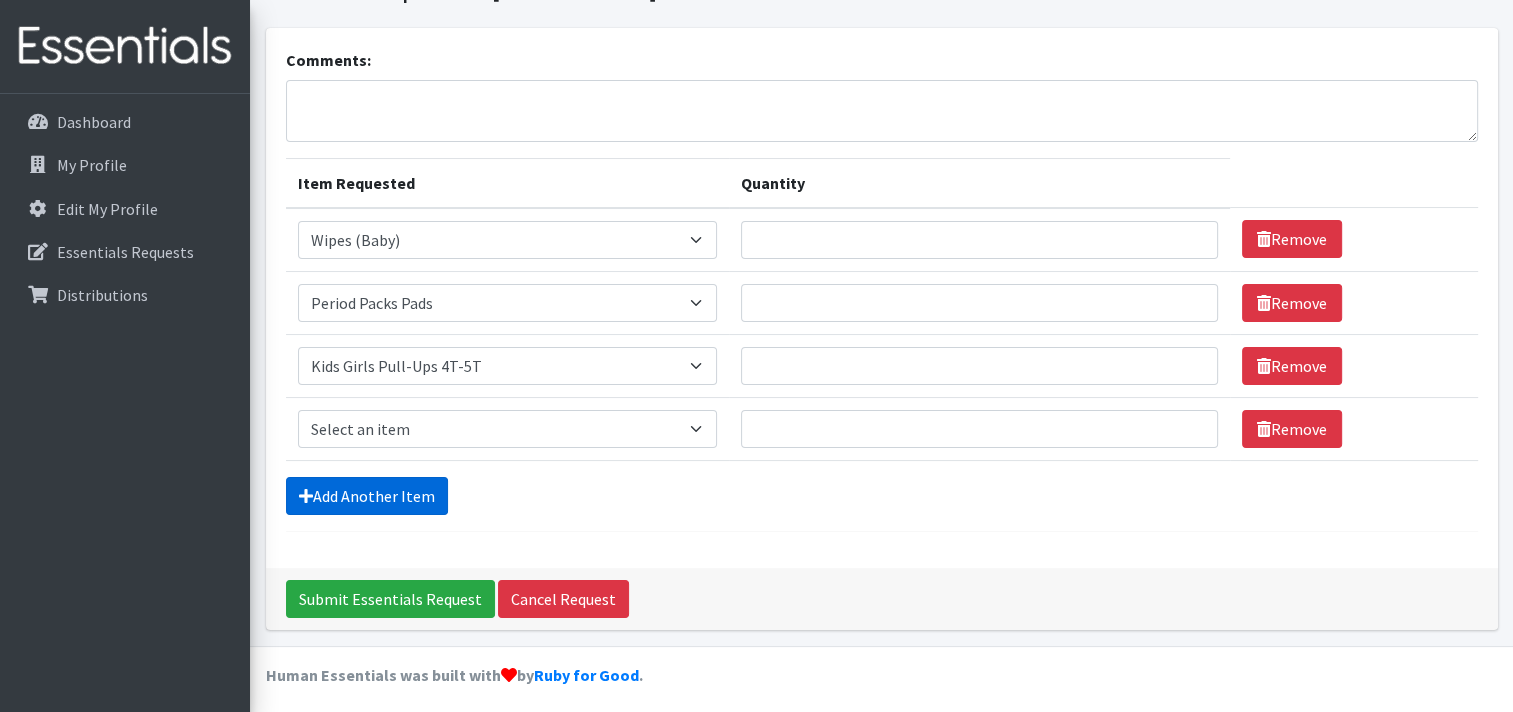 scroll, scrollTop: 108, scrollLeft: 0, axis: vertical 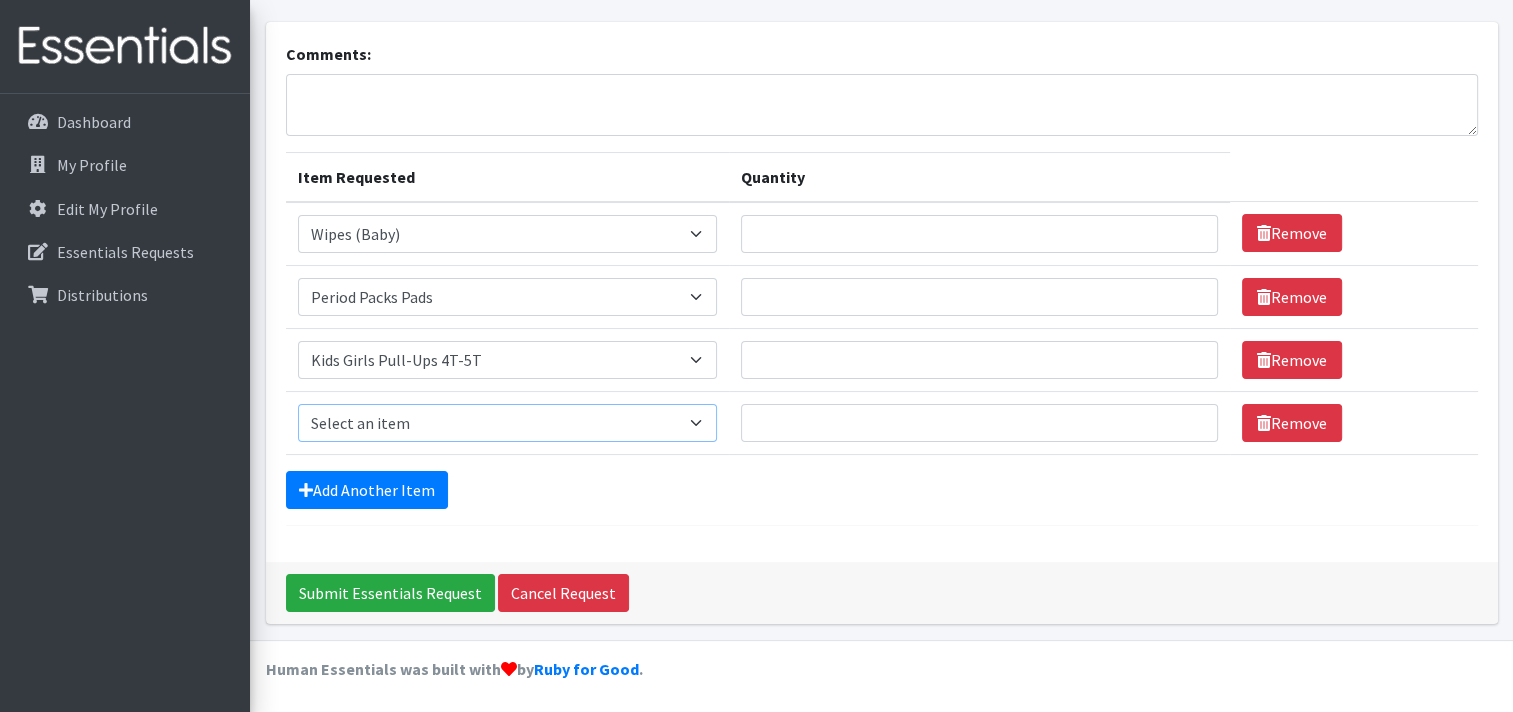 click on "Select an item
Adult XXX Large
Adult Large
Adult XX Large
Adult Medium
Adult  Small
Adult X Large
Adult X-Small
Diapers Size 0- Newborn
Diapers Size 00 Preemie
Diapers Size 1
Diapers Size 2
Diapers Size 3
Diapers Size 4
Diapers Size 5
Diapers Size 6
Diapers Size 7 XL
Kids Boys Pull-Ups 2T-3T
Kids Boys Pull-Ups 3T-4T
Kids Boys Pull-Ups 4T-5T
Kids Girls Pull-Ups 2T-3T
Kids Girls Pull-Ups 3T-4T
Kids Girls Pull-Ups 4T-5T
Kids Swimmers
Period Packs Pads
Period Packs Tampons
Wipes (Baby)" at bounding box center [507, 423] 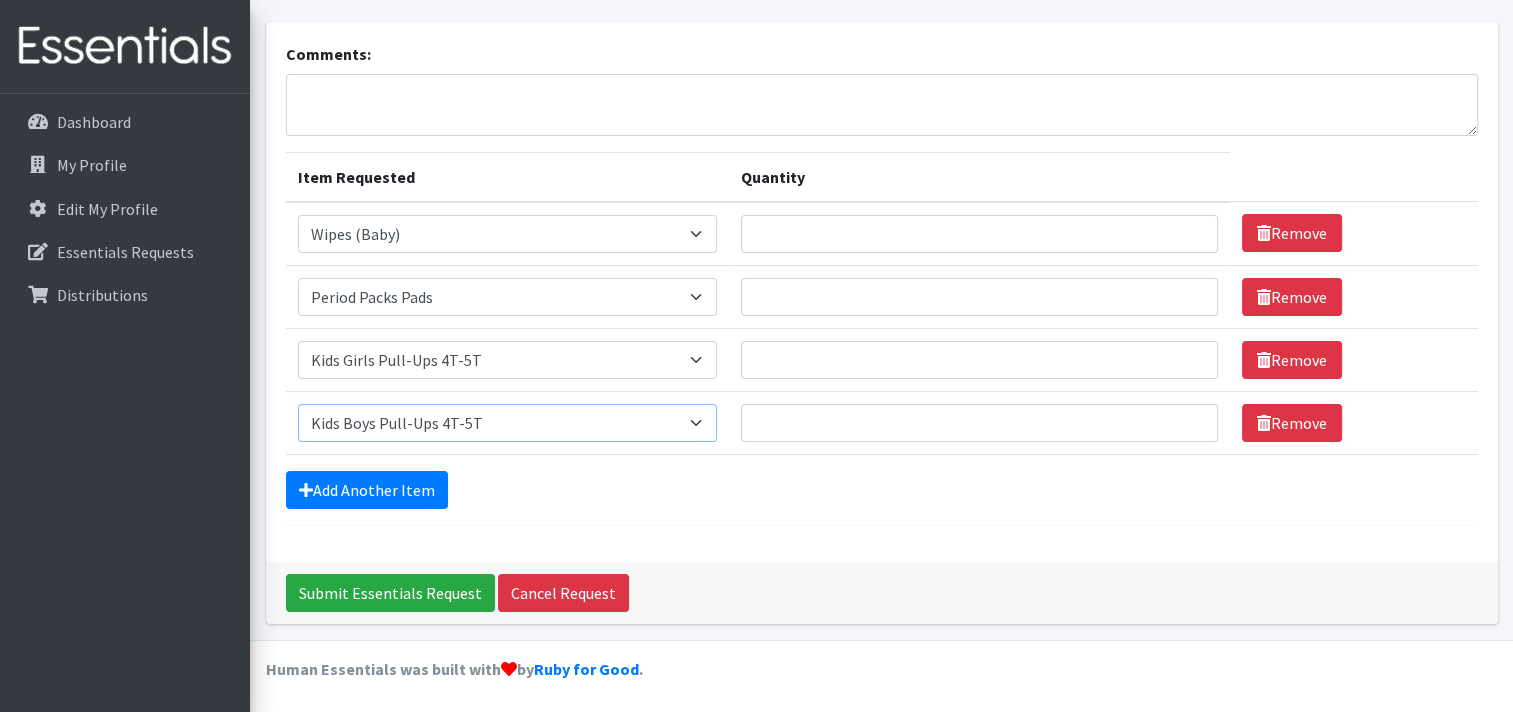 click on "Select an item
Adult XXX Large
Adult Large
Adult XX Large
Adult Medium
Adult  Small
Adult X Large
Adult X-Small
Diapers Size 0- Newborn
Diapers Size 00 Preemie
Diapers Size 1
Diapers Size 2
Diapers Size 3
Diapers Size 4
Diapers Size 5
Diapers Size 6
Diapers Size 7 XL
Kids Boys Pull-Ups 2T-3T
Kids Boys Pull-Ups 3T-4T
Kids Boys Pull-Ups 4T-5T
Kids Girls Pull-Ups 2T-3T
Kids Girls Pull-Ups 3T-4T
Kids Girls Pull-Ups 4T-5T
Kids Swimmers
Period Packs Pads
Period Packs Tampons
Wipes (Baby)" at bounding box center [507, 423] 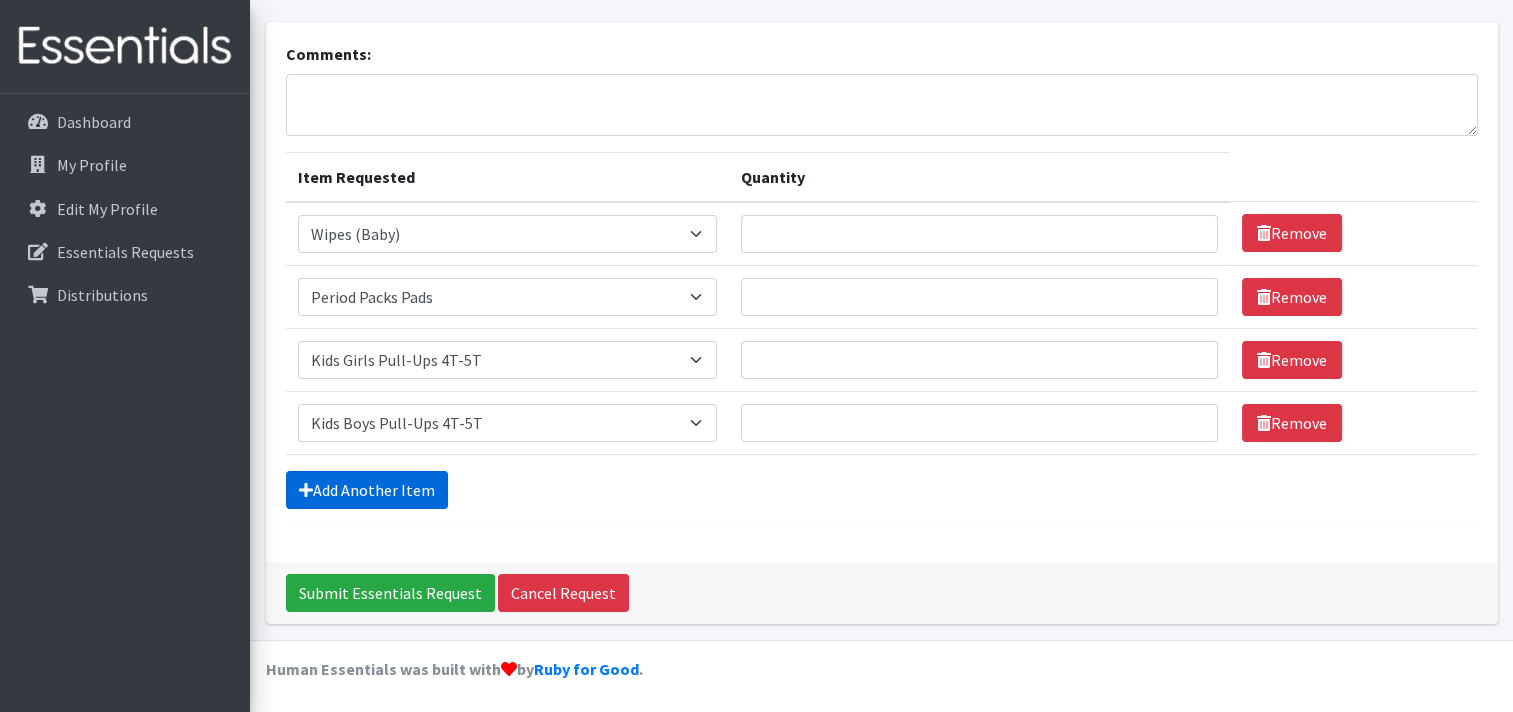 click on "Add Another Item" at bounding box center [367, 490] 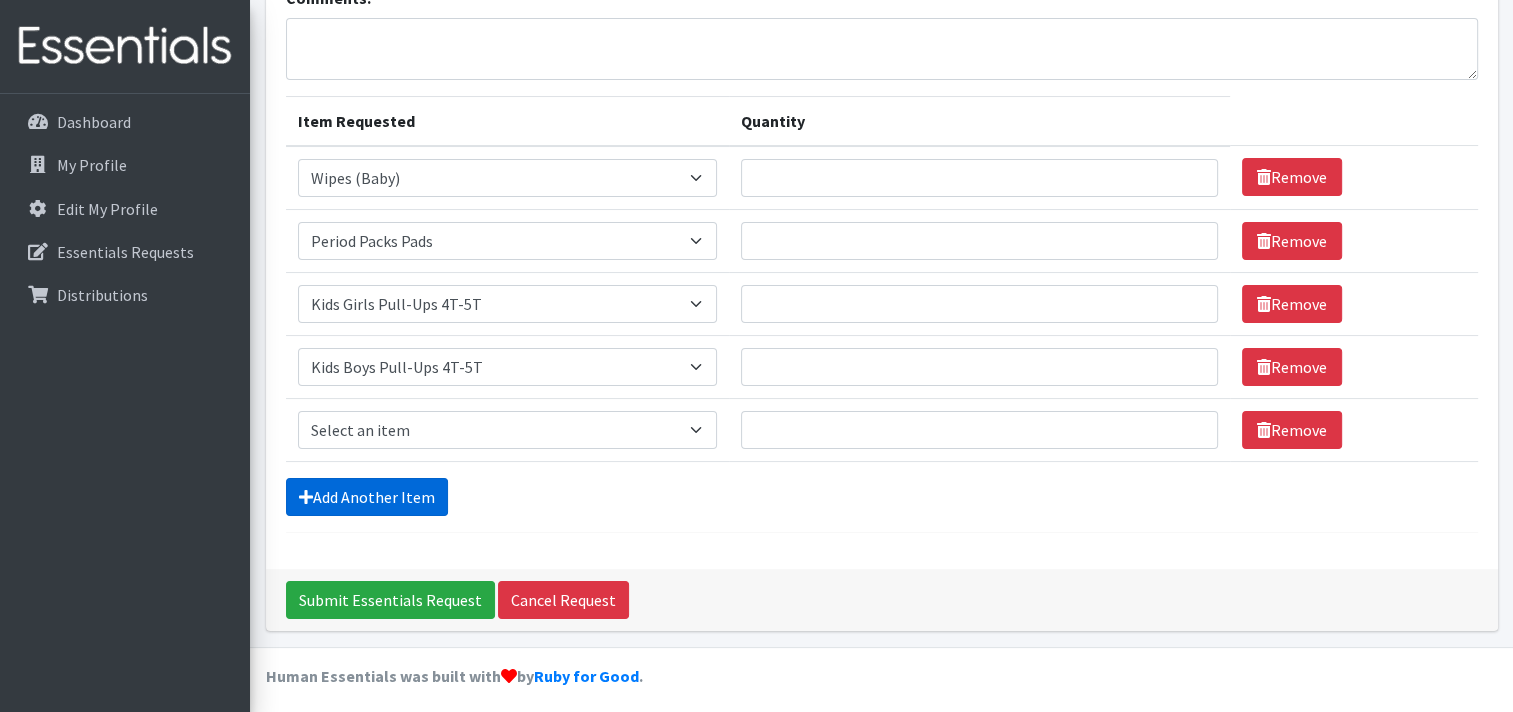 scroll, scrollTop: 170, scrollLeft: 0, axis: vertical 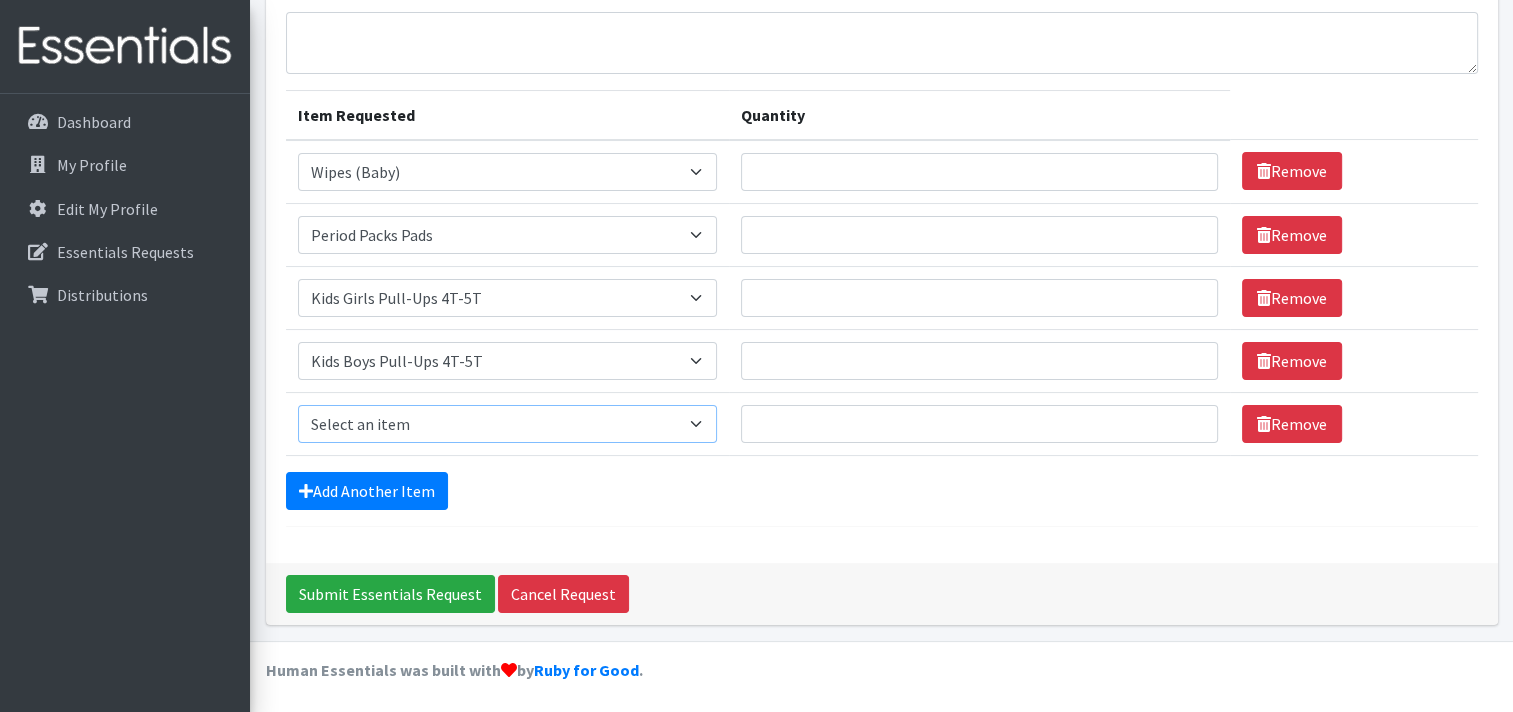 click on "Select an item
Adult XXX Large
Adult Large
Adult XX Large
Adult Medium
Adult  Small
Adult X Large
Adult X-Small
Diapers Size 0- Newborn
Diapers Size 00 Preemie
Diapers Size 1
Diapers Size 2
Diapers Size 3
Diapers Size 4
Diapers Size 5
Diapers Size 6
Diapers Size 7 XL
Kids Boys Pull-Ups 2T-3T
Kids Boys Pull-Ups 3T-4T
Kids Boys Pull-Ups 4T-5T
Kids Girls Pull-Ups 2T-3T
Kids Girls Pull-Ups 3T-4T
Kids Girls Pull-Ups 4T-5T
Kids Swimmers
Period Packs Pads
Period Packs Tampons
Wipes (Baby)" at bounding box center (507, 424) 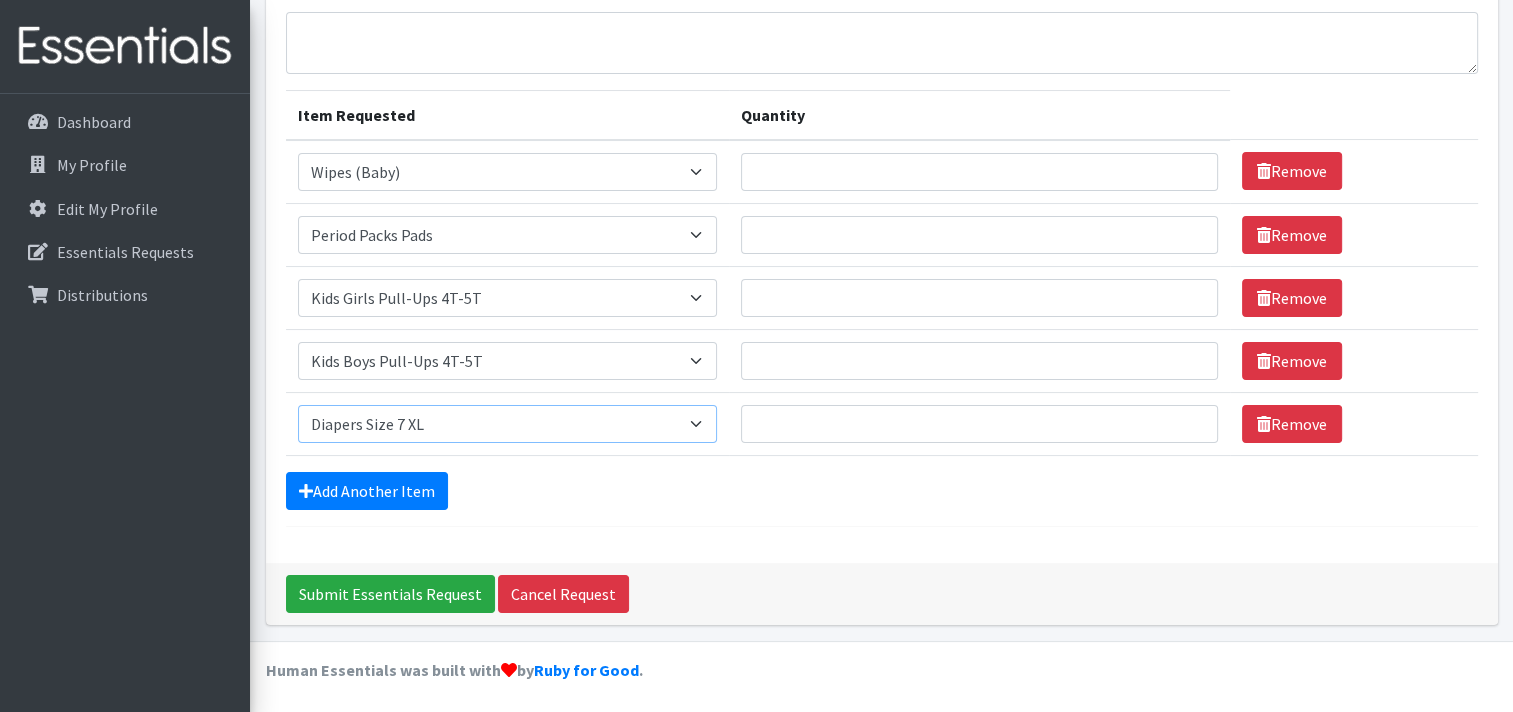 click on "Select an item
Adult XXX Large
Adult Large
Adult XX Large
Adult Medium
Adult  Small
Adult X Large
Adult X-Small
Diapers Size 0- Newborn
Diapers Size 00 Preemie
Diapers Size 1
Diapers Size 2
Diapers Size 3
Diapers Size 4
Diapers Size 5
Diapers Size 6
Diapers Size 7 XL
Kids Boys Pull-Ups 2T-3T
Kids Boys Pull-Ups 3T-4T
Kids Boys Pull-Ups 4T-5T
Kids Girls Pull-Ups 2T-3T
Kids Girls Pull-Ups 3T-4T
Kids Girls Pull-Ups 4T-5T
Kids Swimmers
Period Packs Pads
Period Packs Tampons
Wipes (Baby)" at bounding box center [507, 424] 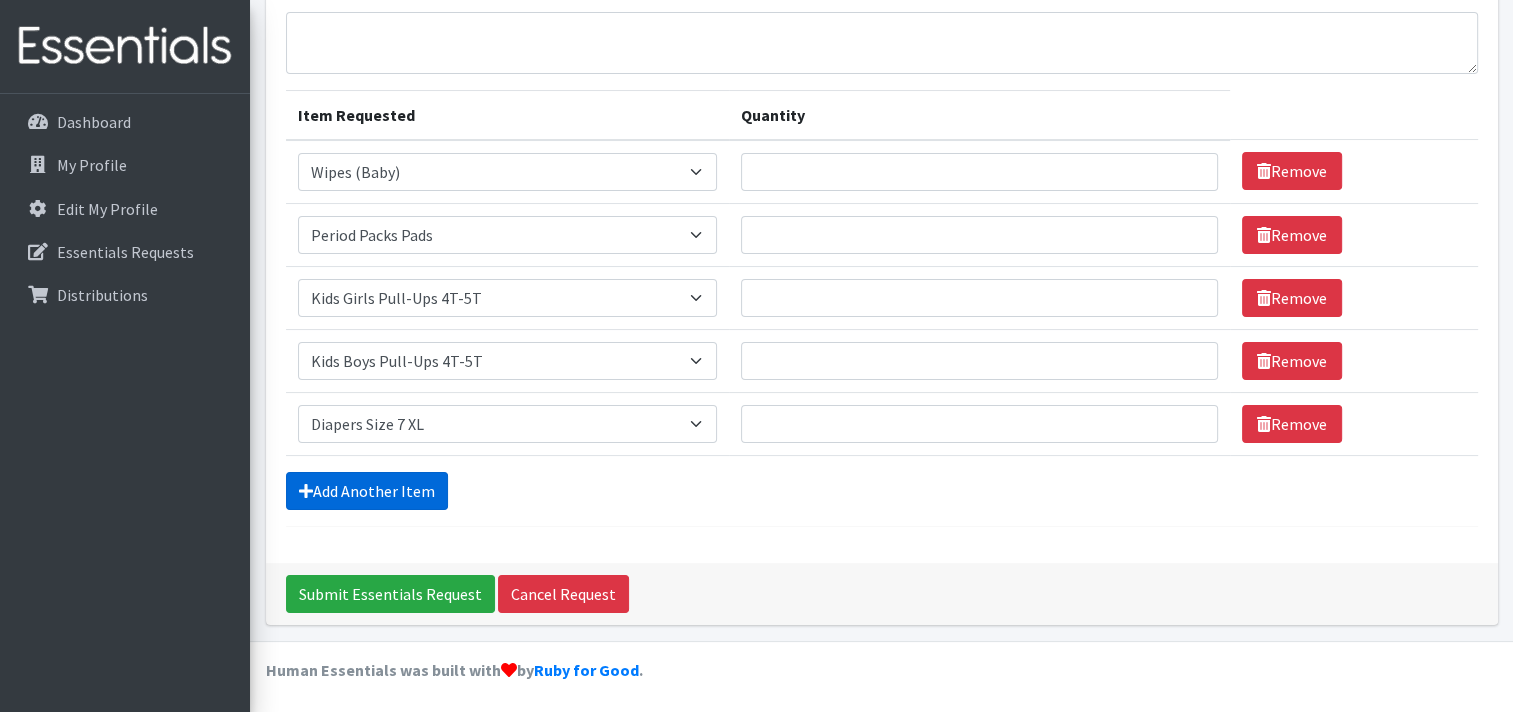 click on "Add Another Item" at bounding box center [367, 491] 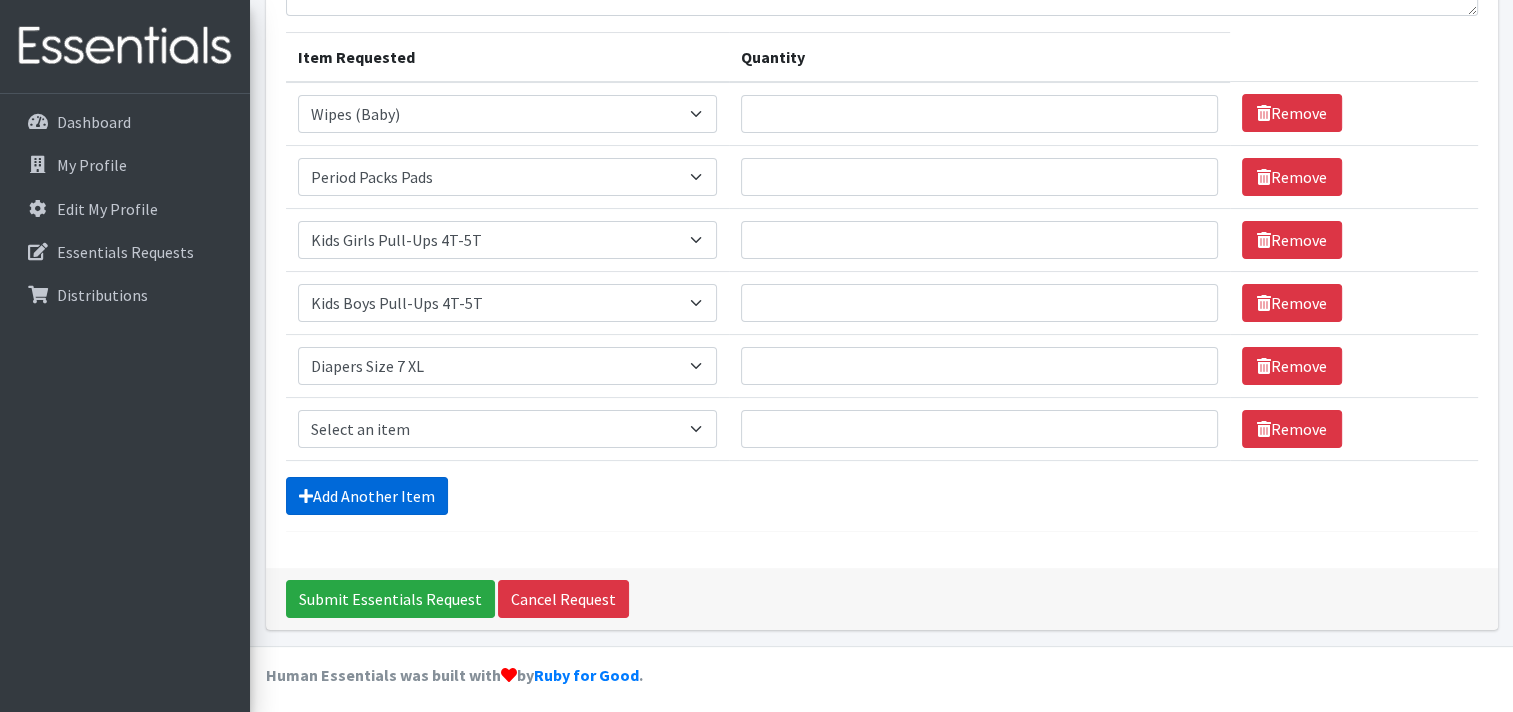scroll, scrollTop: 233, scrollLeft: 0, axis: vertical 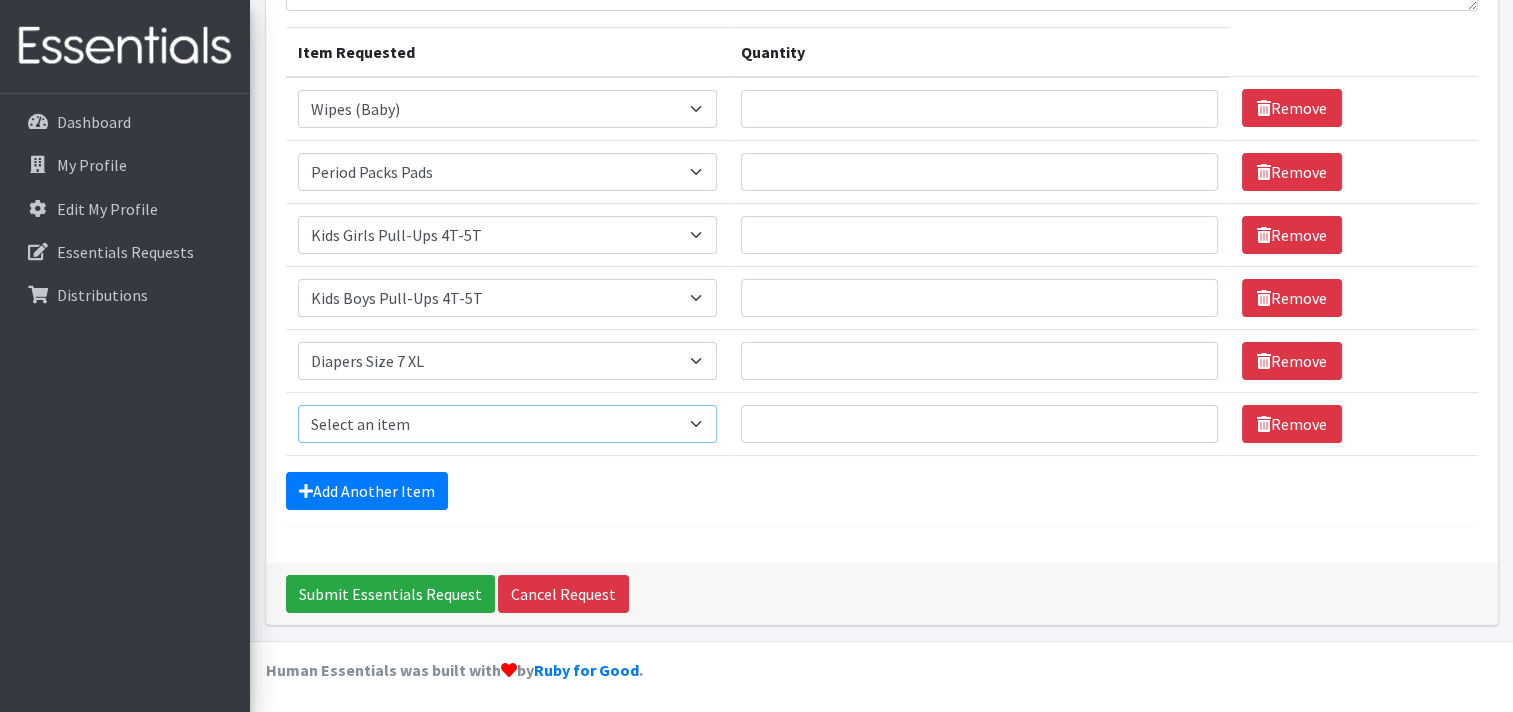 click on "Select an item
Adult XXX Large
Adult Large
Adult XX Large
Adult Medium
Adult  Small
Adult X Large
Adult X-Small
Diapers Size 0- Newborn
Diapers Size 00 Preemie
Diapers Size 1
Diapers Size 2
Diapers Size 3
Diapers Size 4
Diapers Size 5
Diapers Size 6
Diapers Size 7 XL
Kids Boys Pull-Ups 2T-3T
Kids Boys Pull-Ups 3T-4T
Kids Boys Pull-Ups 4T-5T
Kids Girls Pull-Ups 2T-3T
Kids Girls Pull-Ups 3T-4T
Kids Girls Pull-Ups 4T-5T
Kids Swimmers
Period Packs Pads
Period Packs Tampons
Wipes (Baby)" at bounding box center (507, 424) 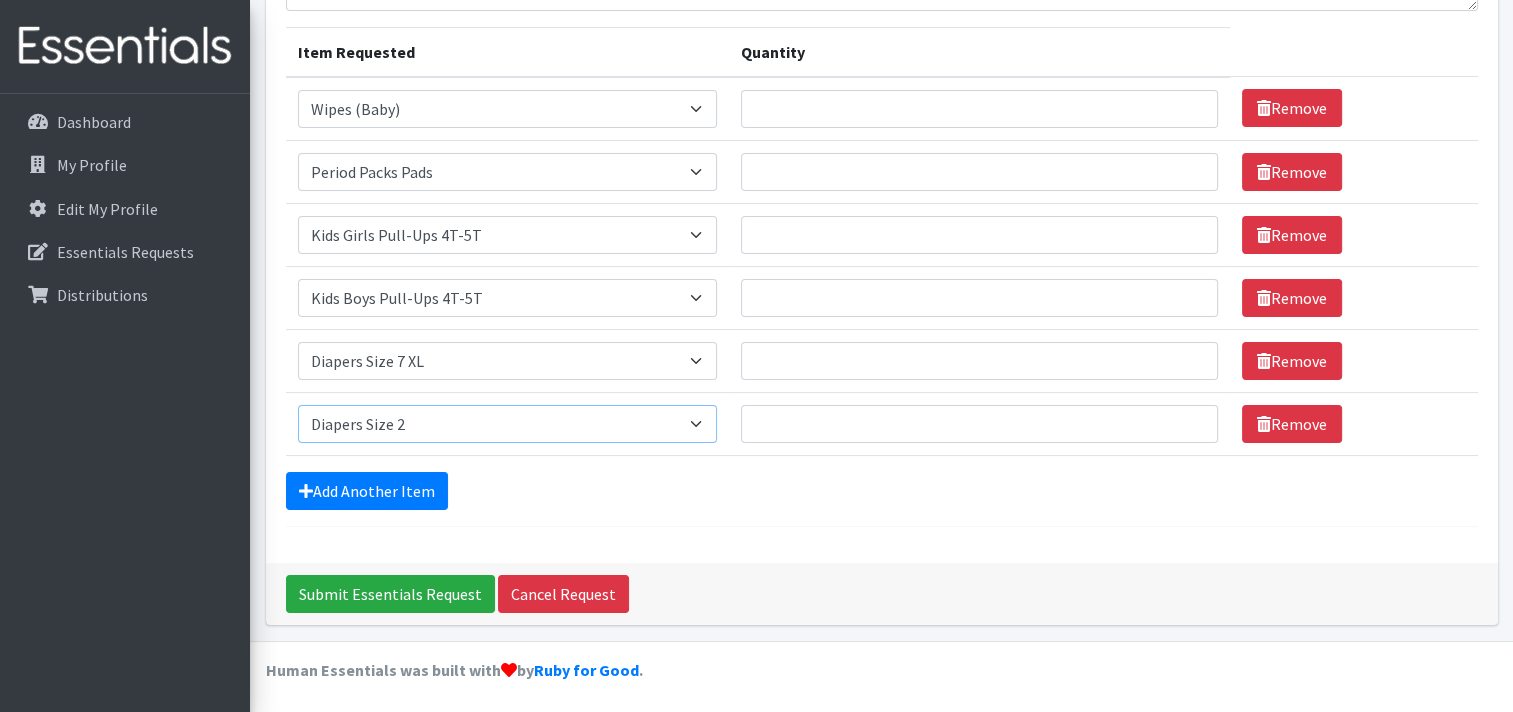 click on "Select an item
Adult XXX Large
Adult Large
Adult XX Large
Adult Medium
Adult  Small
Adult X Large
Adult X-Small
Diapers Size 0- Newborn
Diapers Size 00 Preemie
Diapers Size 1
Diapers Size 2
Diapers Size 3
Diapers Size 4
Diapers Size 5
Diapers Size 6
Diapers Size 7 XL
Kids Boys Pull-Ups 2T-3T
Kids Boys Pull-Ups 3T-4T
Kids Boys Pull-Ups 4T-5T
Kids Girls Pull-Ups 2T-3T
Kids Girls Pull-Ups 3T-4T
Kids Girls Pull-Ups 4T-5T
Kids Swimmers
Period Packs Pads
Period Packs Tampons
Wipes (Baby)" at bounding box center [507, 424] 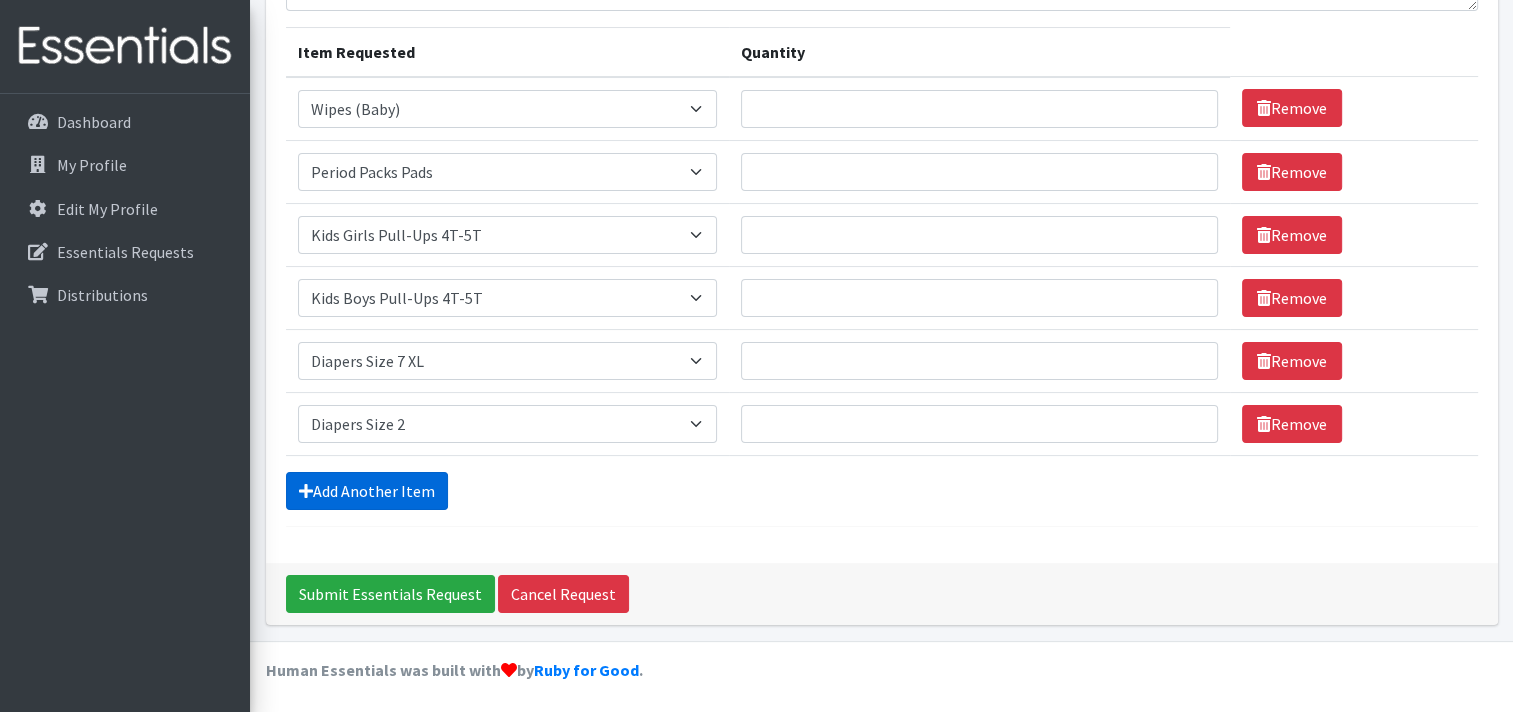 click on "Add Another Item" at bounding box center [367, 491] 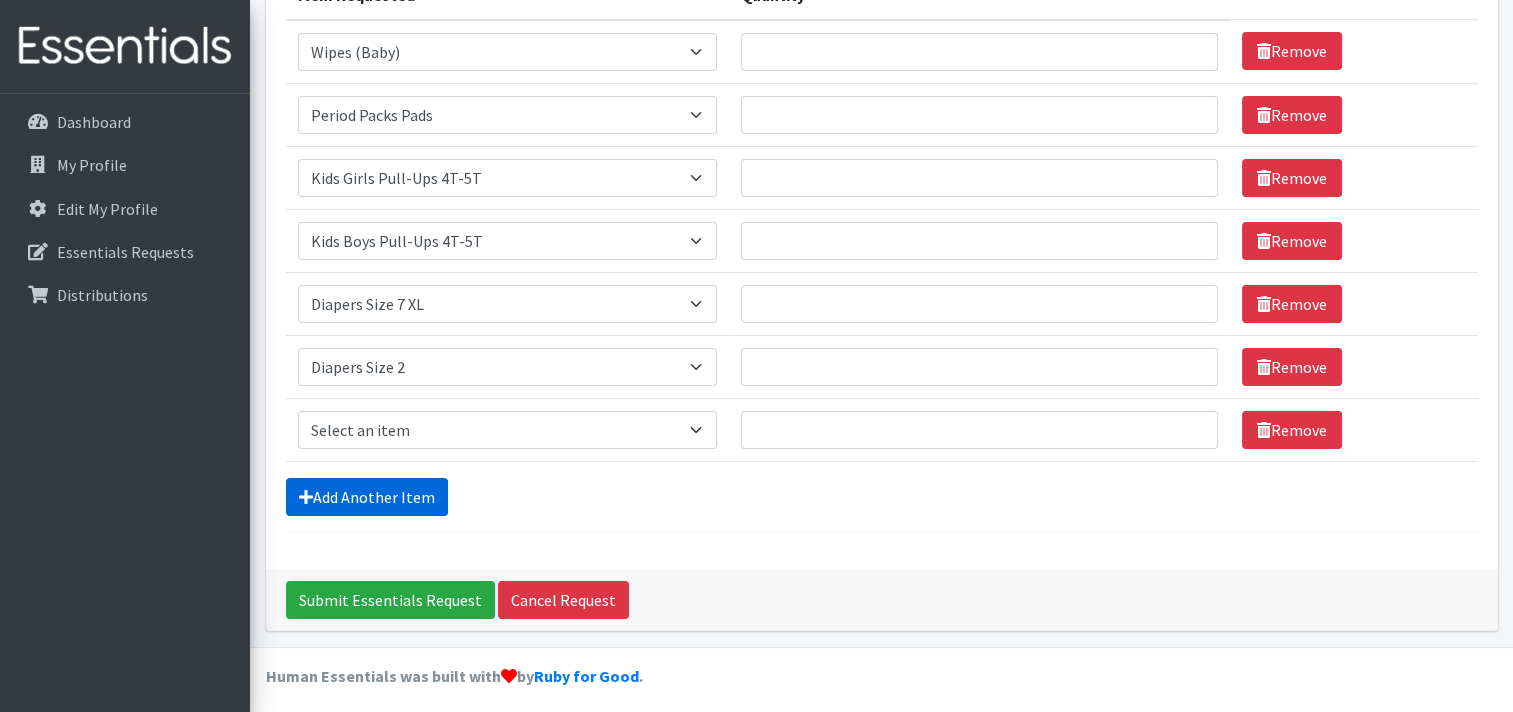 scroll, scrollTop: 296, scrollLeft: 0, axis: vertical 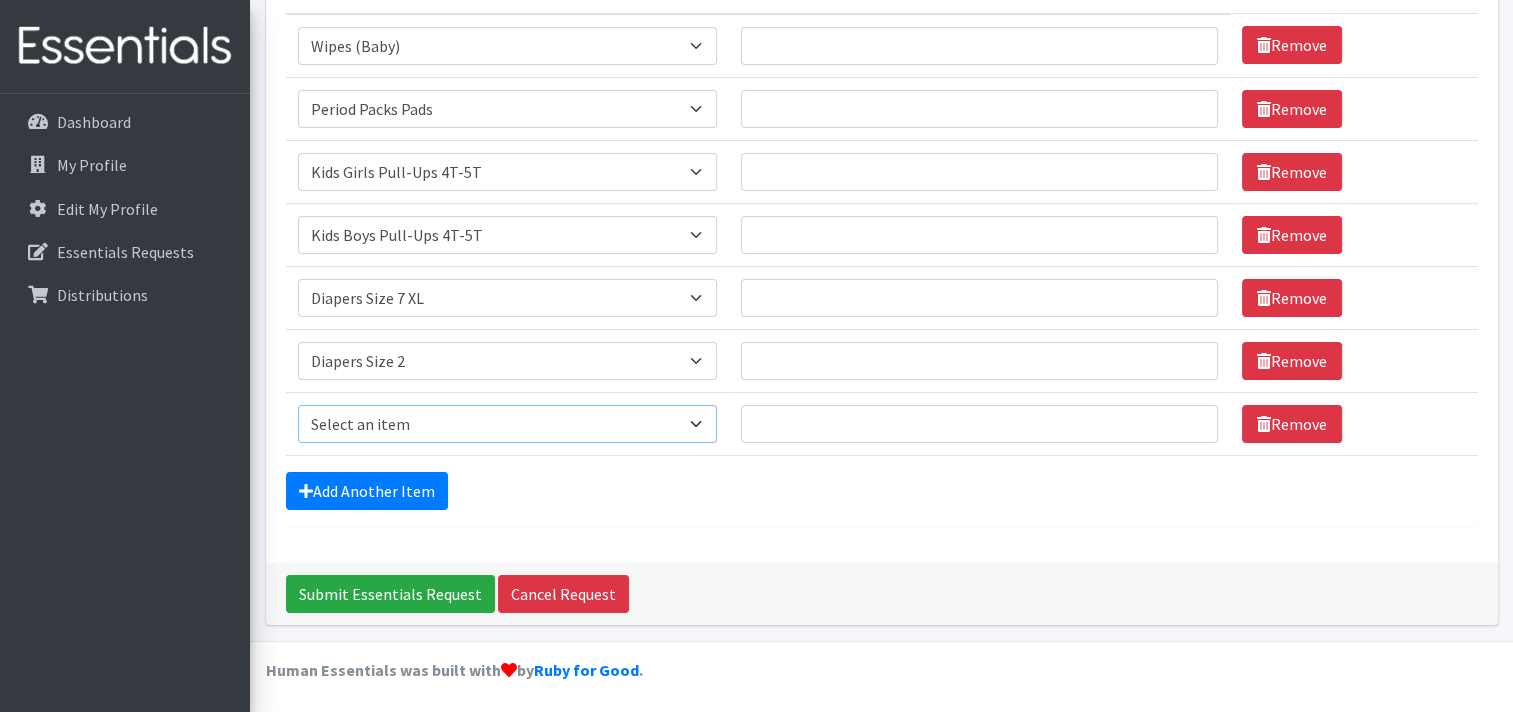 click on "Select an item
Adult XXX Large
Adult Large
Adult XX Large
Adult Medium
Adult  Small
Adult X Large
Adult X-Small
Diapers Size 0- Newborn
Diapers Size 00 Preemie
Diapers Size 1
Diapers Size 2
Diapers Size 3
Diapers Size 4
Diapers Size 5
Diapers Size 6
Diapers Size 7 XL
Kids Boys Pull-Ups 2T-3T
Kids Boys Pull-Ups 3T-4T
Kids Boys Pull-Ups 4T-5T
Kids Girls Pull-Ups 2T-3T
Kids Girls Pull-Ups 3T-4T
Kids Girls Pull-Ups 4T-5T
Kids Swimmers
Period Packs Pads
Period Packs Tampons
Wipes (Baby)" at bounding box center (507, 424) 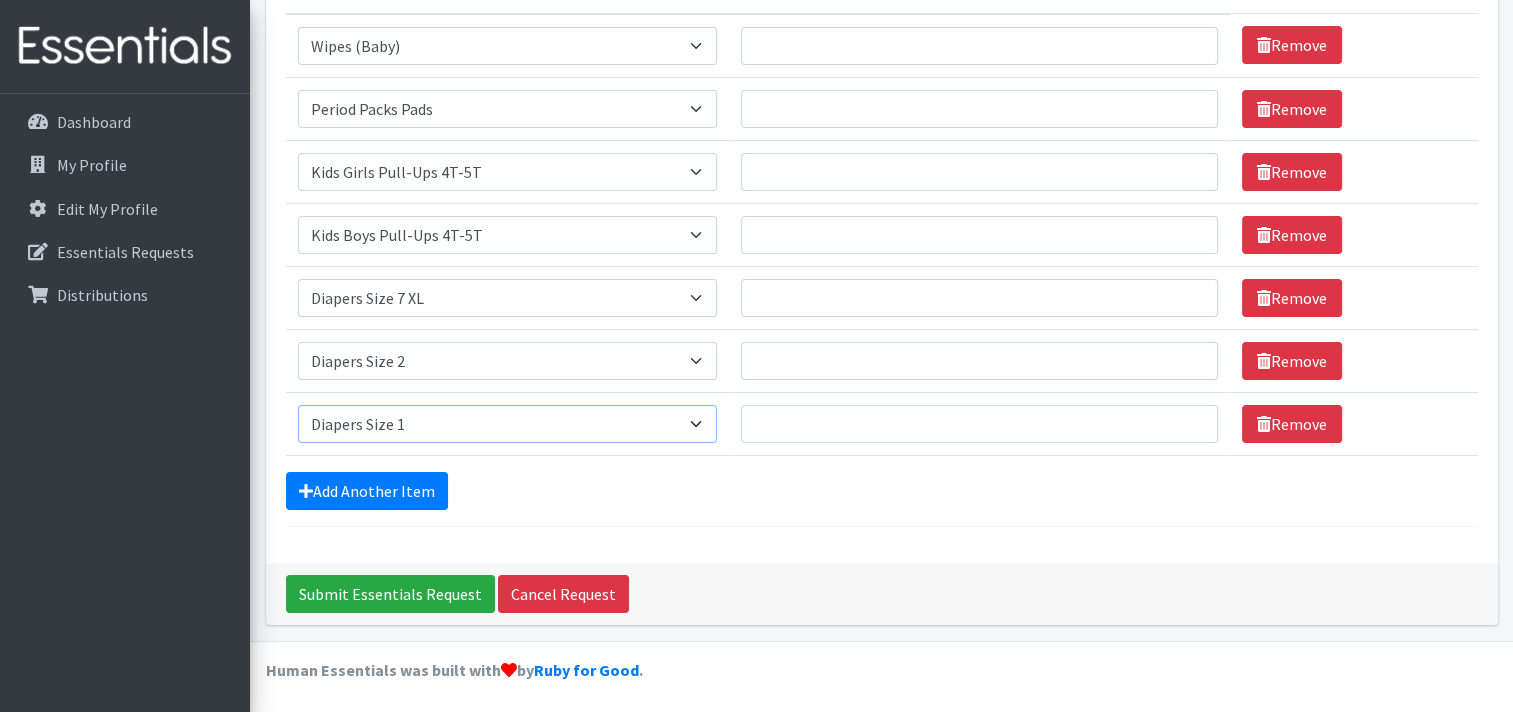 click on "Select an item
Adult XXX Large
Adult Large
Adult XX Large
Adult Medium
Adult  Small
Adult X Large
Adult X-Small
Diapers Size 0- Newborn
Diapers Size 00 Preemie
Diapers Size 1
Diapers Size 2
Diapers Size 3
Diapers Size 4
Diapers Size 5
Diapers Size 6
Diapers Size 7 XL
Kids Boys Pull-Ups 2T-3T
Kids Boys Pull-Ups 3T-4T
Kids Boys Pull-Ups 4T-5T
Kids Girls Pull-Ups 2T-3T
Kids Girls Pull-Ups 3T-4T
Kids Girls Pull-Ups 4T-5T
Kids Swimmers
Period Packs Pads
Period Packs Tampons
Wipes (Baby)" at bounding box center (507, 424) 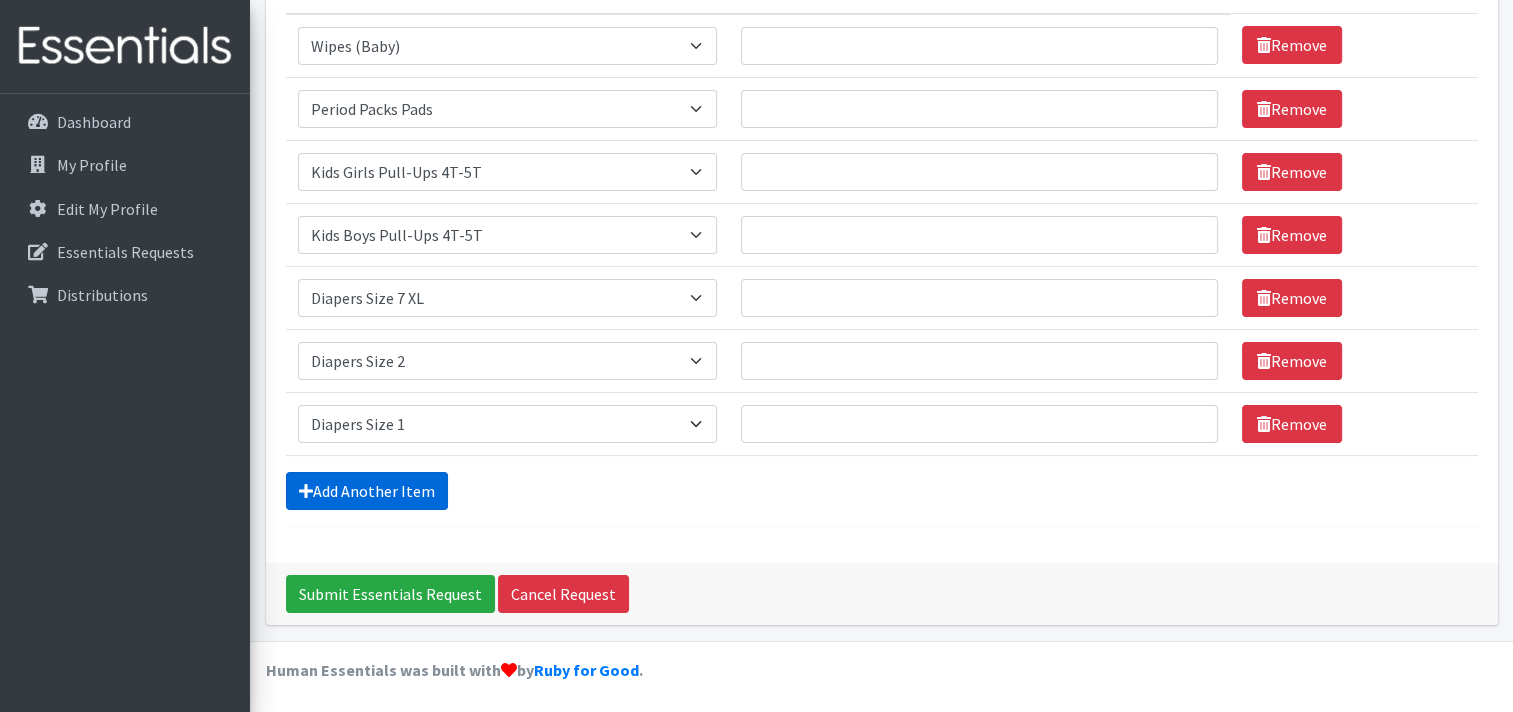 click on "Add Another Item" at bounding box center (367, 491) 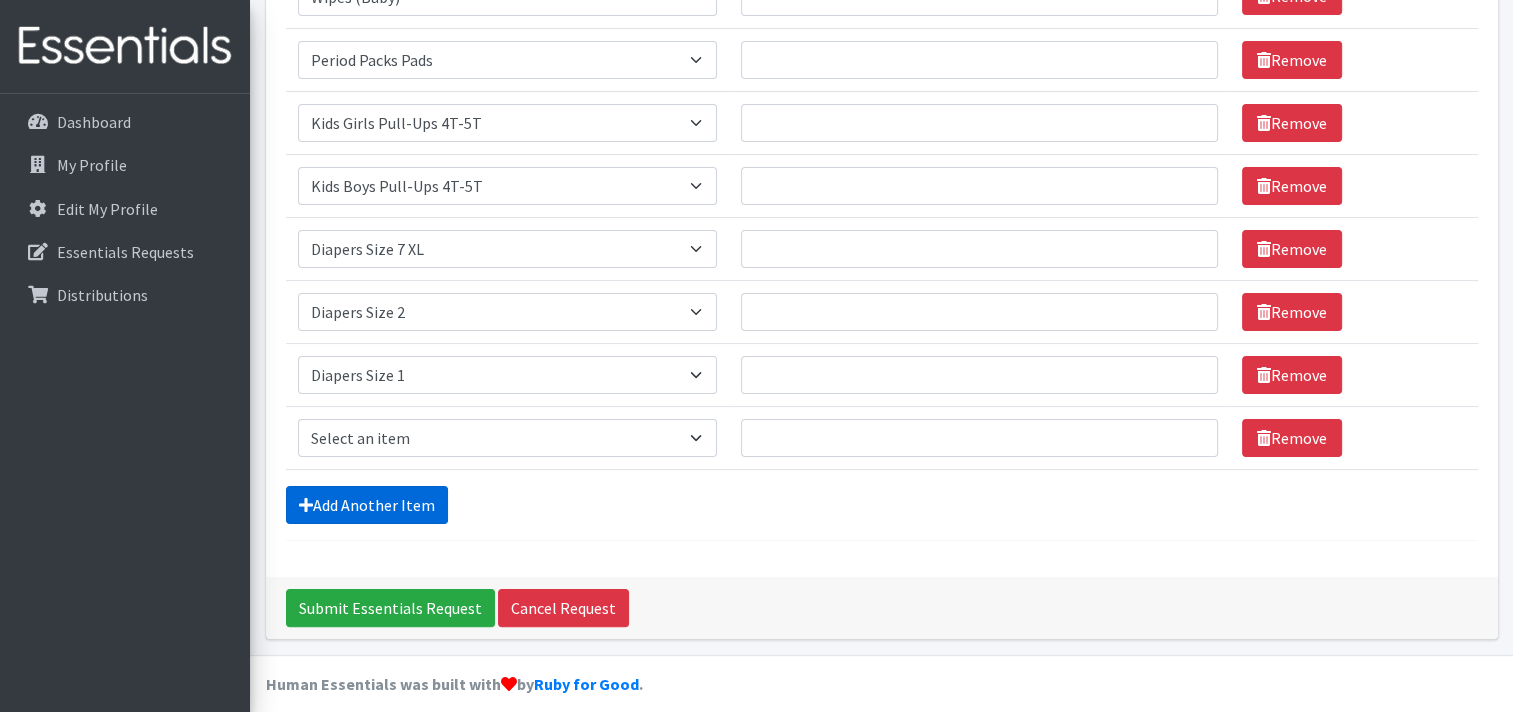 scroll, scrollTop: 359, scrollLeft: 0, axis: vertical 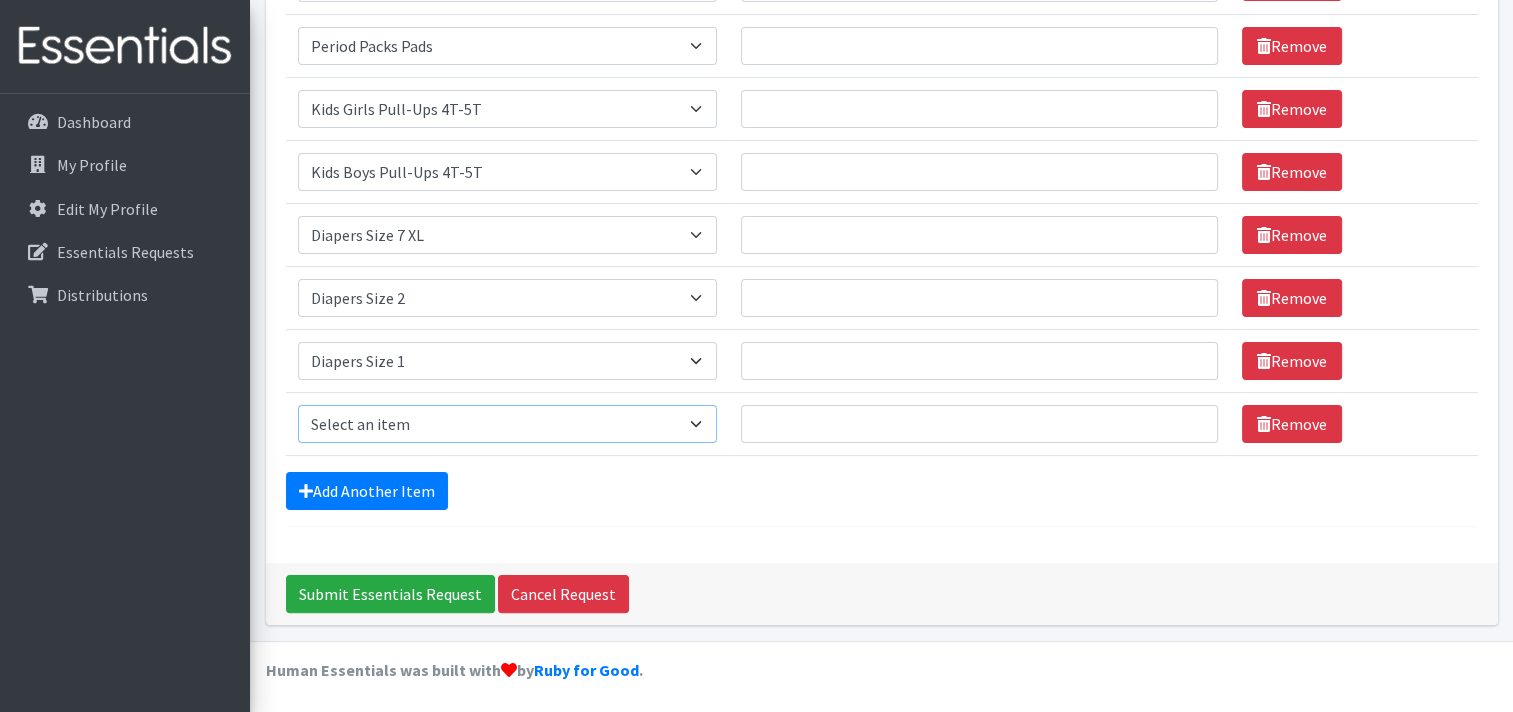 click on "Select an item
Adult XXX Large
Adult Large
Adult XX Large
Adult Medium
Adult  Small
Adult X Large
Adult X-Small
Diapers Size 0- Newborn
Diapers Size 00 Preemie
Diapers Size 1
Diapers Size 2
Diapers Size 3
Diapers Size 4
Diapers Size 5
Diapers Size 6
Diapers Size 7 XL
Kids Boys Pull-Ups 2T-3T
Kids Boys Pull-Ups 3T-4T
Kids Boys Pull-Ups 4T-5T
Kids Girls Pull-Ups 2T-3T
Kids Girls Pull-Ups 3T-4T
Kids Girls Pull-Ups 4T-5T
Kids Swimmers
Period Packs Pads
Period Packs Tampons
Wipes (Baby)" at bounding box center (507, 424) 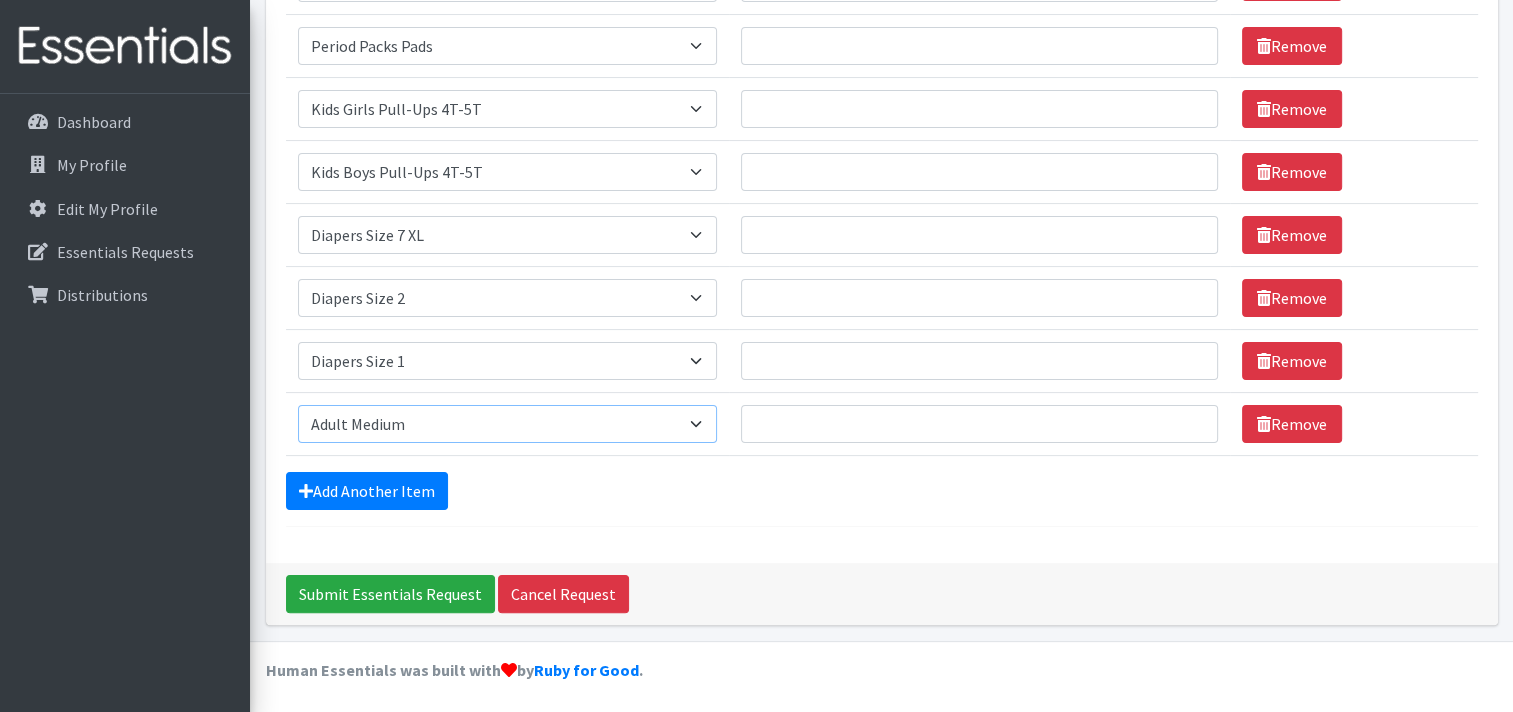 click on "Select an item
Adult XXX Large
Adult Large
Adult XX Large
Adult Medium
Adult  Small
Adult X Large
Adult X-Small
Diapers Size 0- Newborn
Diapers Size 00 Preemie
Diapers Size 1
Diapers Size 2
Diapers Size 3
Diapers Size 4
Diapers Size 5
Diapers Size 6
Diapers Size 7 XL
Kids Boys Pull-Ups 2T-3T
Kids Boys Pull-Ups 3T-4T
Kids Boys Pull-Ups 4T-5T
Kids Girls Pull-Ups 2T-3T
Kids Girls Pull-Ups 3T-4T
Kids Girls Pull-Ups 4T-5T
Kids Swimmers
Period Packs Pads
Period Packs Tampons
Wipes (Baby)" at bounding box center [507, 424] 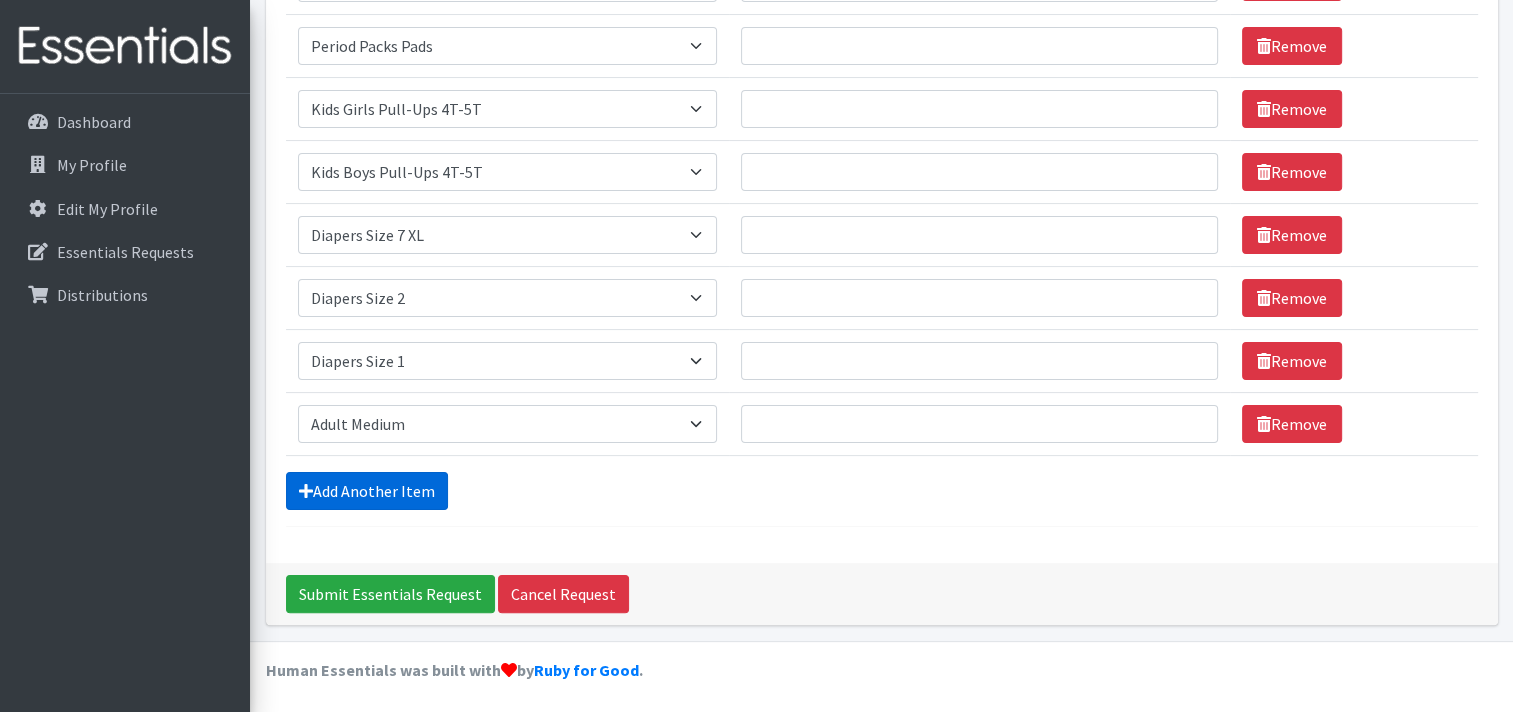 click on "Add Another Item" at bounding box center (367, 491) 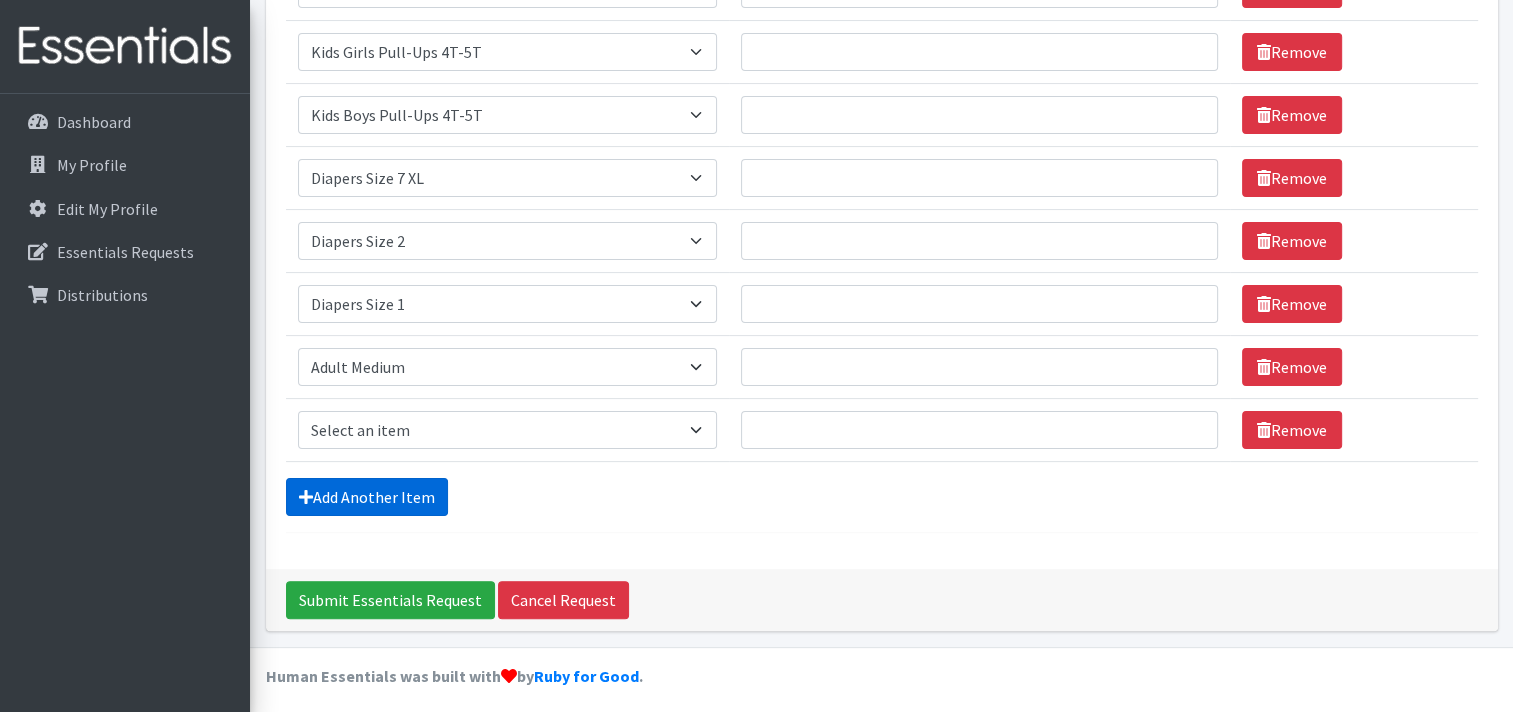 scroll, scrollTop: 421, scrollLeft: 0, axis: vertical 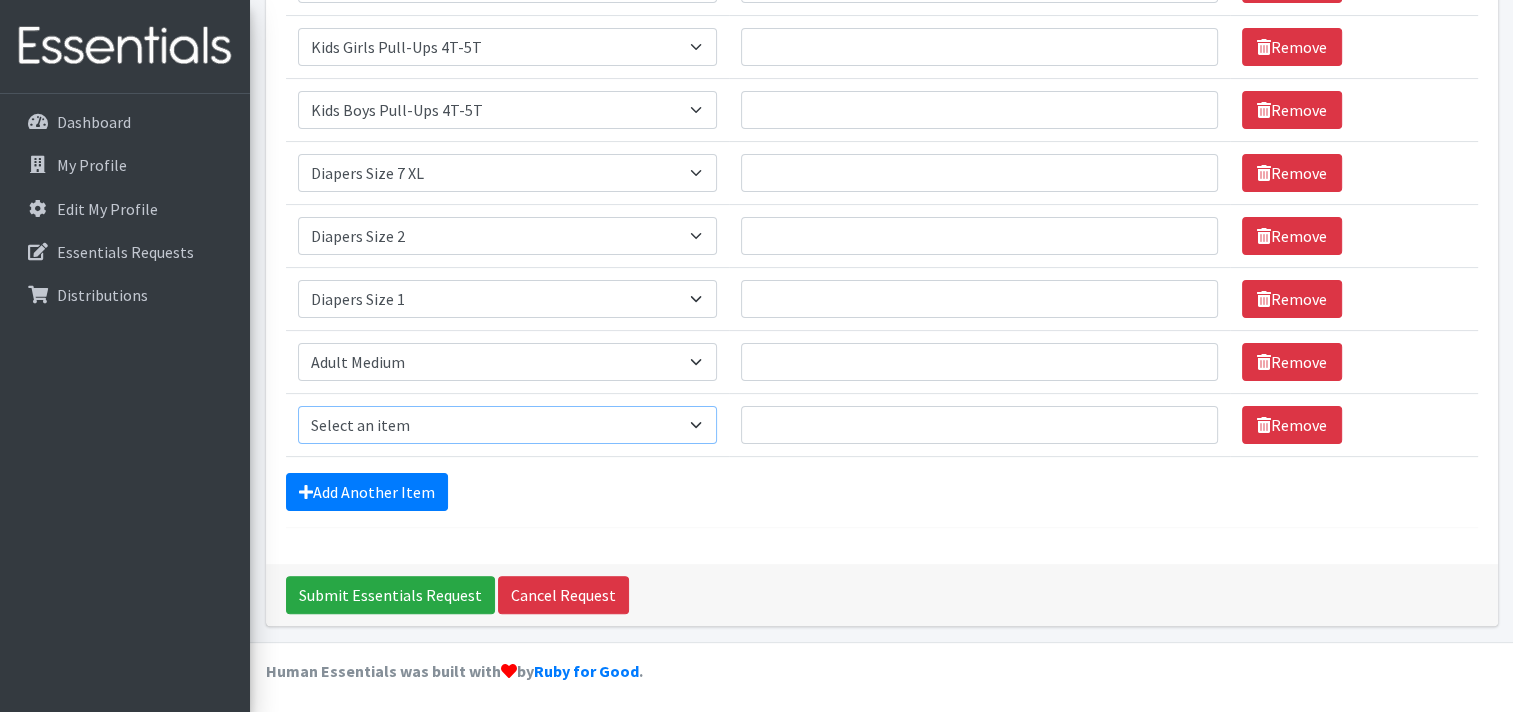 click on "Select an item
Adult XXX Large
Adult Large
Adult XX Large
Adult Medium
Adult  Small
Adult X Large
Adult X-Small
Diapers Size 0- Newborn
Diapers Size 00 Preemie
Diapers Size 1
Diapers Size 2
Diapers Size 3
Diapers Size 4
Diapers Size 5
Diapers Size 6
Diapers Size 7 XL
Kids Boys Pull-Ups 2T-3T
Kids Boys Pull-Ups 3T-4T
Kids Boys Pull-Ups 4T-5T
Kids Girls Pull-Ups 2T-3T
Kids Girls Pull-Ups 3T-4T
Kids Girls Pull-Ups 4T-5T
Kids Swimmers
Period Packs Pads
Period Packs Tampons
Wipes (Baby)" at bounding box center [507, 425] 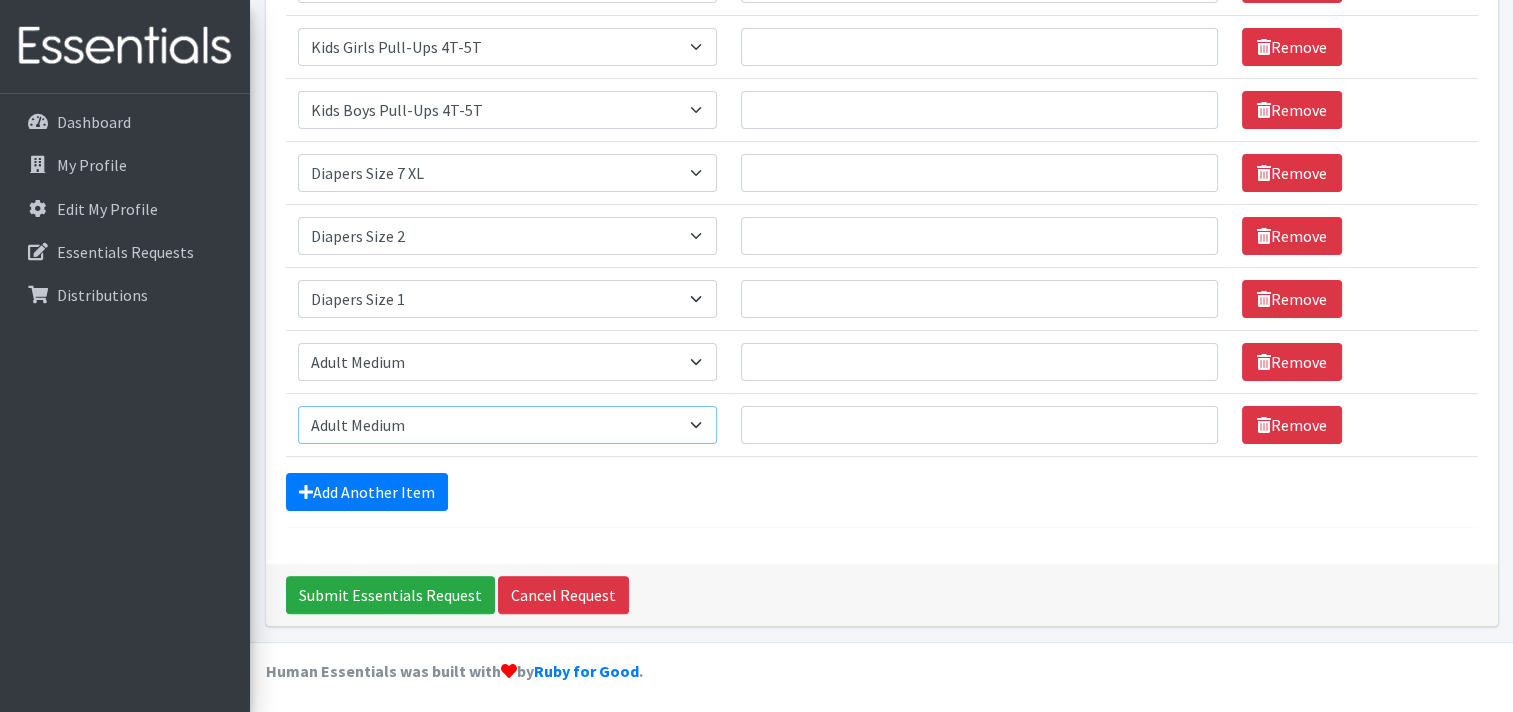 click on "Select an item
Adult XXX Large
Adult Large
Adult XX Large
Adult Medium
Adult  Small
Adult X Large
Adult X-Small
Diapers Size 0- Newborn
Diapers Size 00 Preemie
Diapers Size 1
Diapers Size 2
Diapers Size 3
Diapers Size 4
Diapers Size 5
Diapers Size 6
Diapers Size 7 XL
Kids Boys Pull-Ups 2T-3T
Kids Boys Pull-Ups 3T-4T
Kids Boys Pull-Ups 4T-5T
Kids Girls Pull-Ups 2T-3T
Kids Girls Pull-Ups 3T-4T
Kids Girls Pull-Ups 4T-5T
Kids Swimmers
Period Packs Pads
Period Packs Tampons
Wipes (Baby)" at bounding box center (507, 425) 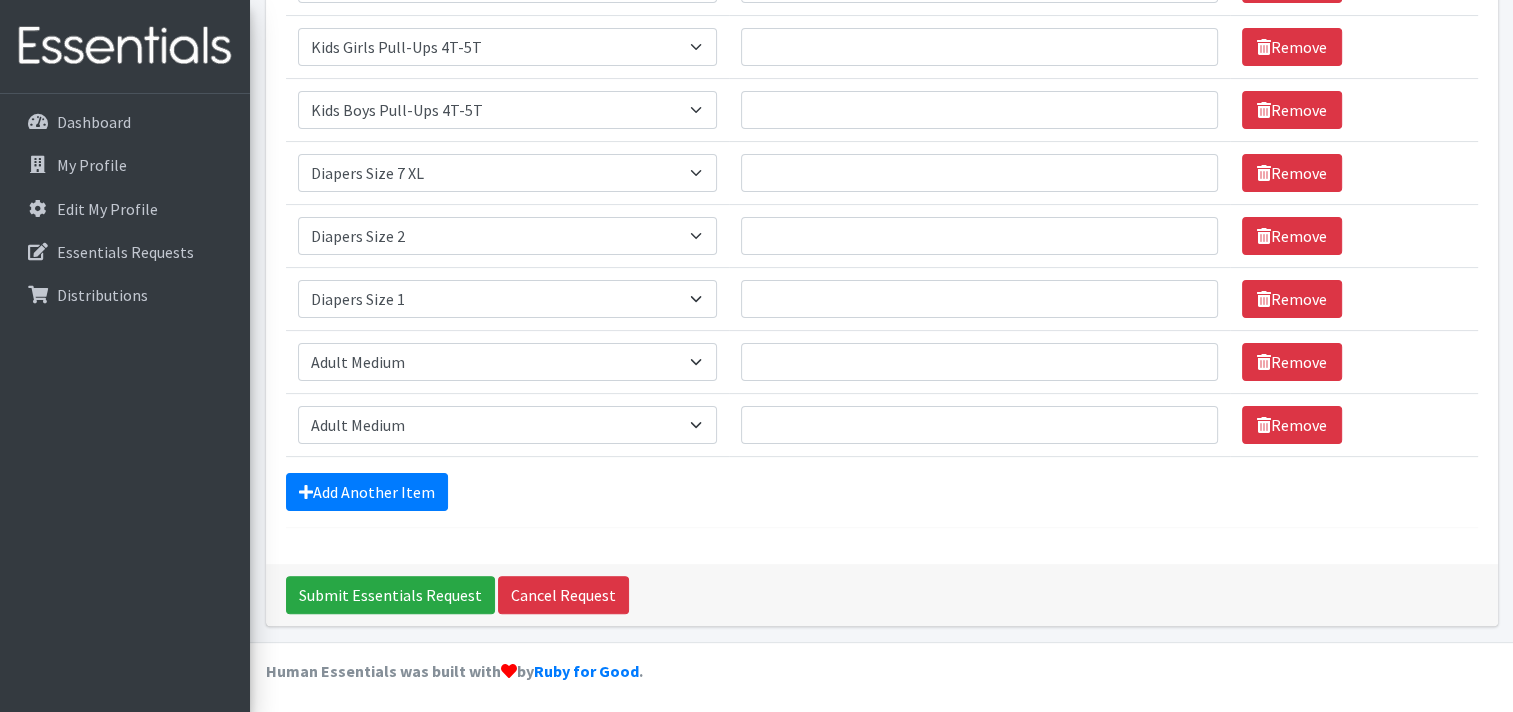 click on "Comments:
Item Requested
Quantity
Item Requested
Select an item
Adult XXX Large
Adult Large
Adult XX Large
Adult Medium
Adult  Small
Adult X Large
Adult X-Small
Diapers Size 0- Newborn
Diapers Size 00 Preemie
Diapers Size 1
Diapers Size 2
Diapers Size 3
Diapers Size 4
Diapers Size 5
Diapers Size 6
Diapers Size 7 XL
Kids Boys Pull-Ups 2T-3T
Kids Boys Pull-Ups 3T-4T
Kids Boys Pull-Ups 4T-5T
Kids Girls Pull-Ups 2T-3T
Kids Girls Pull-Ups 3T-4T
Kids Girls Pull-Ups 4T-5T
Kids Swimmers
Period Packs Pads
Period Packs Tampons
Wipes (Baby)
Quantity
Remove
Item Requested
Select an item
Adult XXX Large" at bounding box center [882, 136] 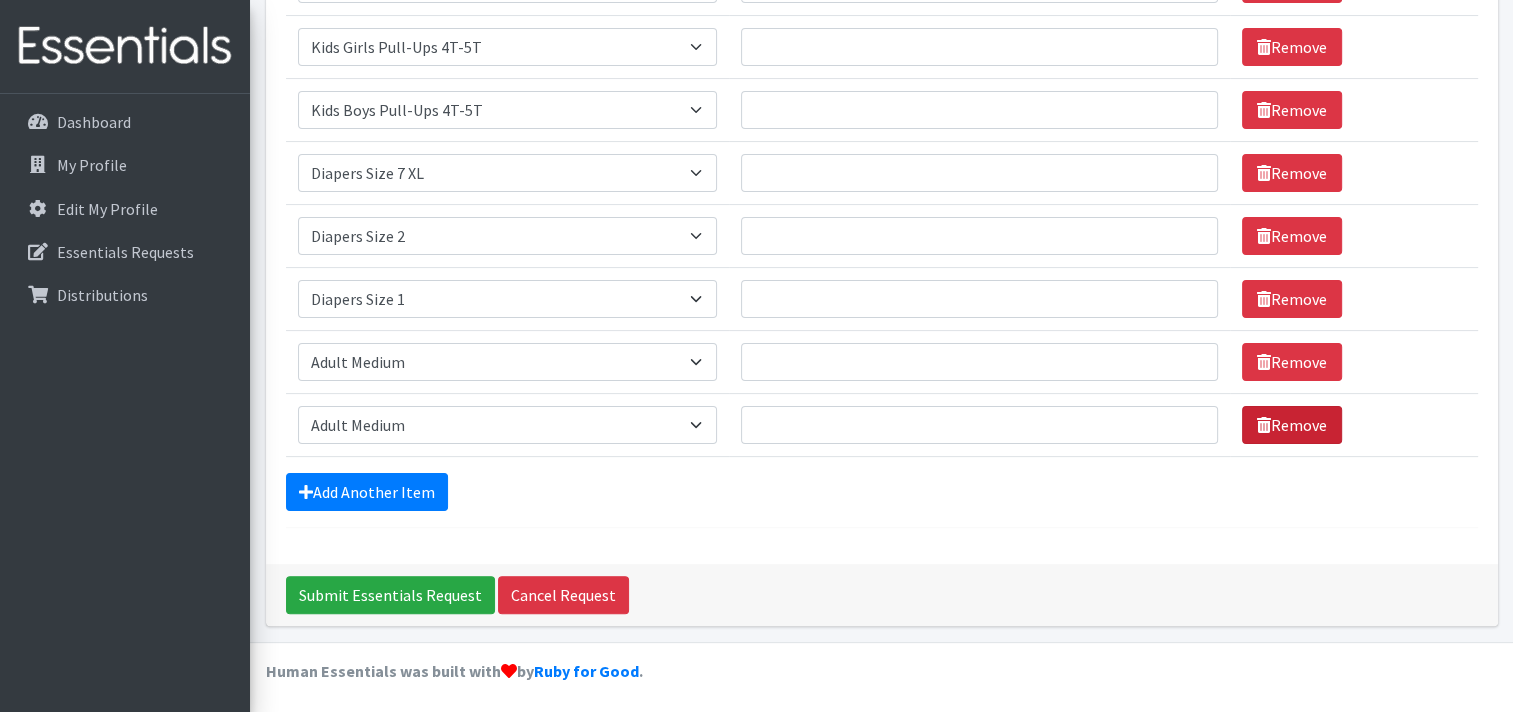 click on "Remove" at bounding box center [1292, 425] 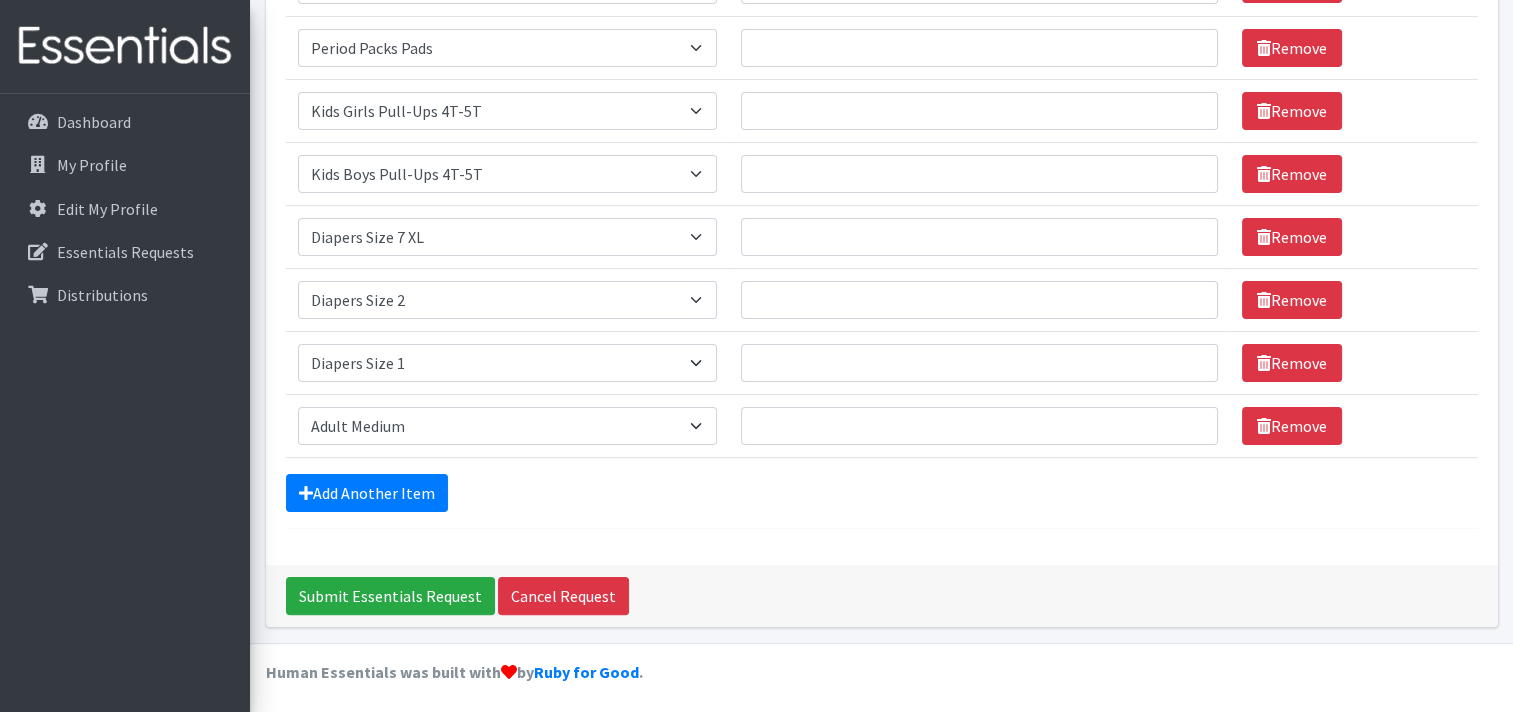 scroll, scrollTop: 359, scrollLeft: 0, axis: vertical 